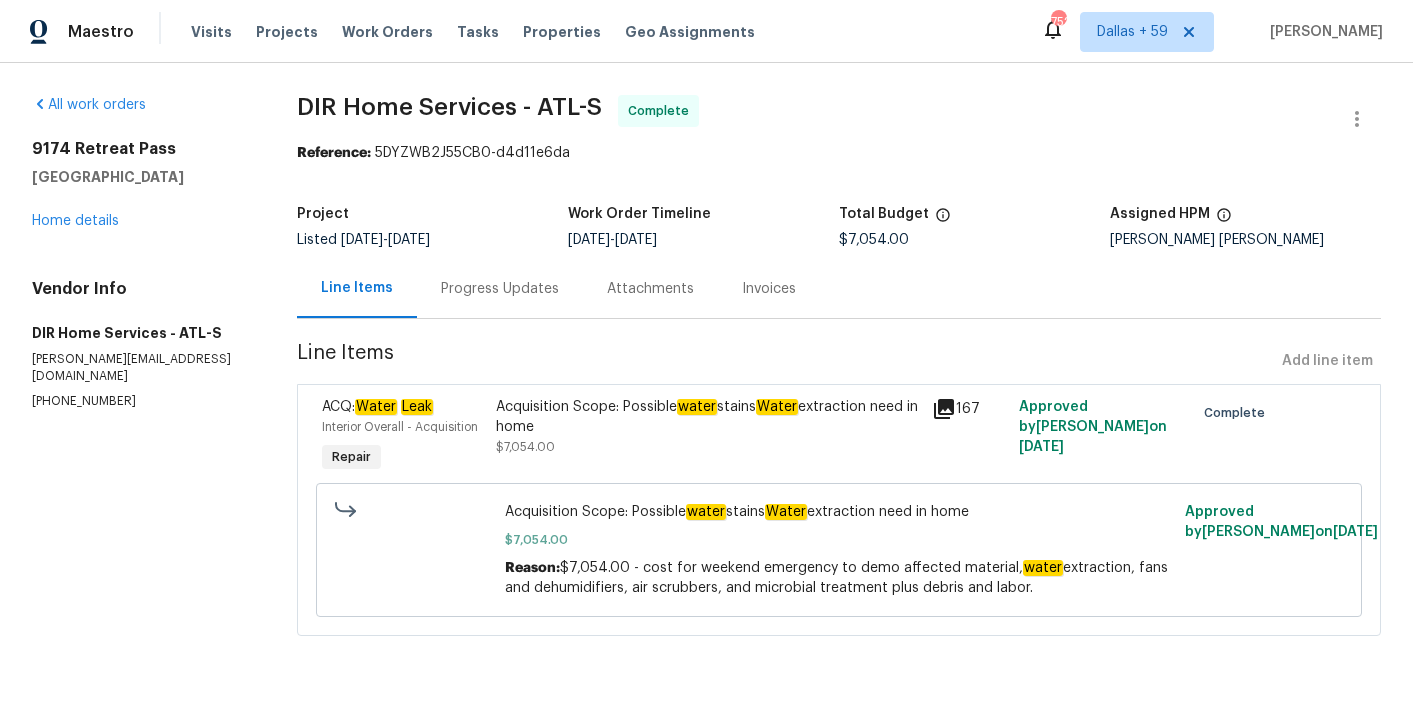 scroll, scrollTop: 0, scrollLeft: 0, axis: both 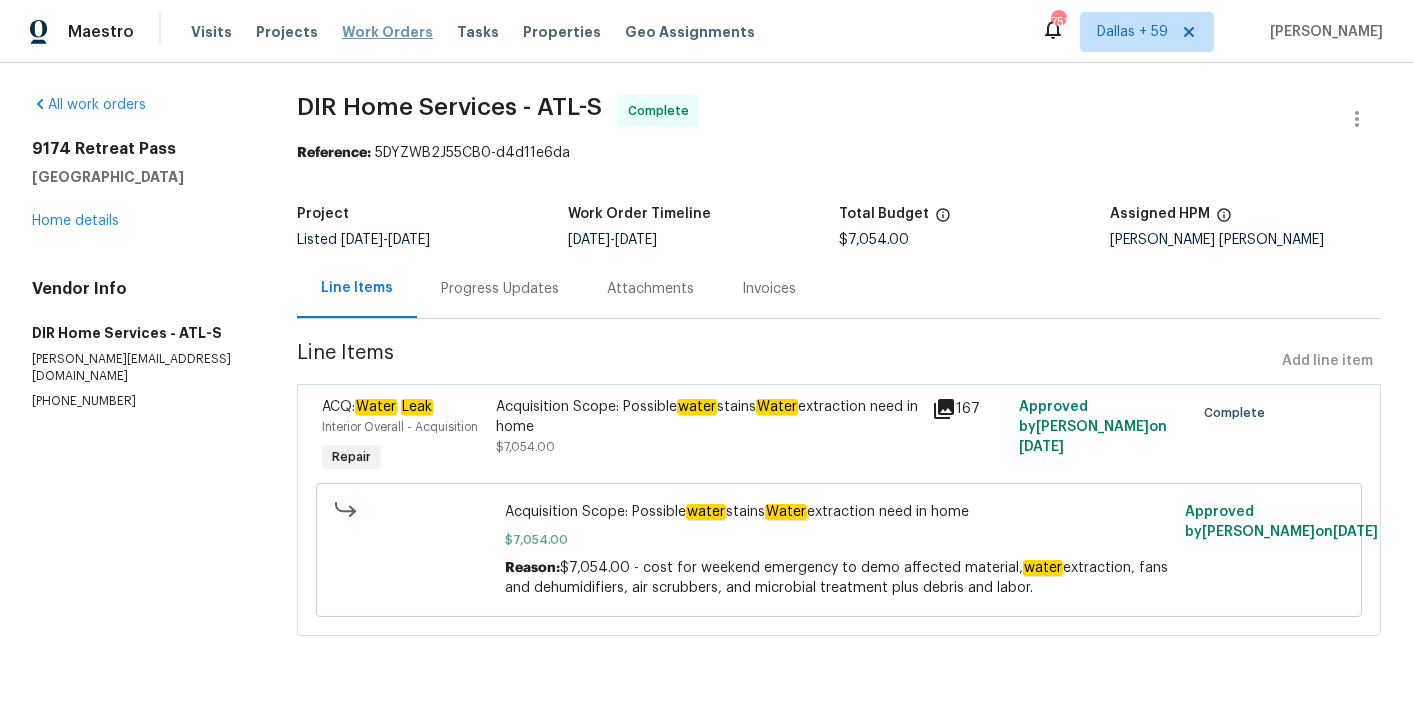 click on "Work Orders" at bounding box center (387, 32) 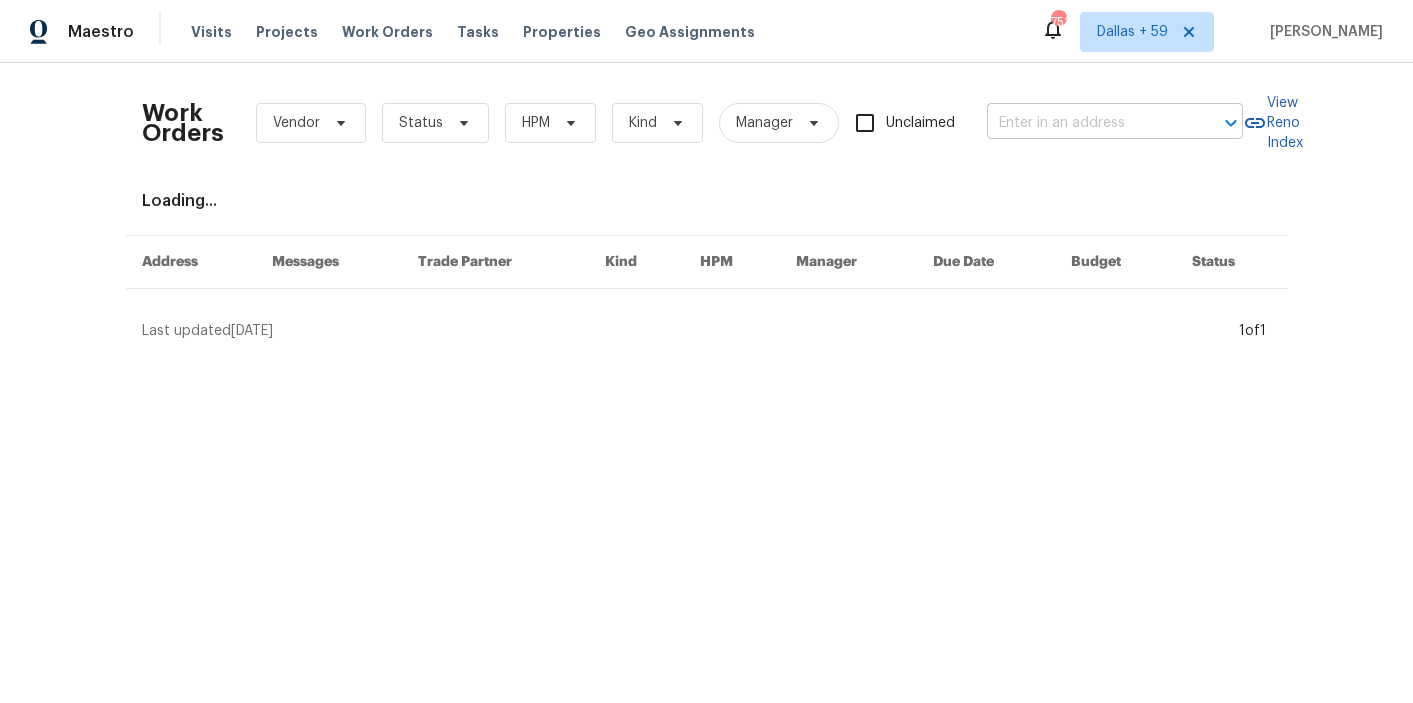 click at bounding box center (1087, 123) 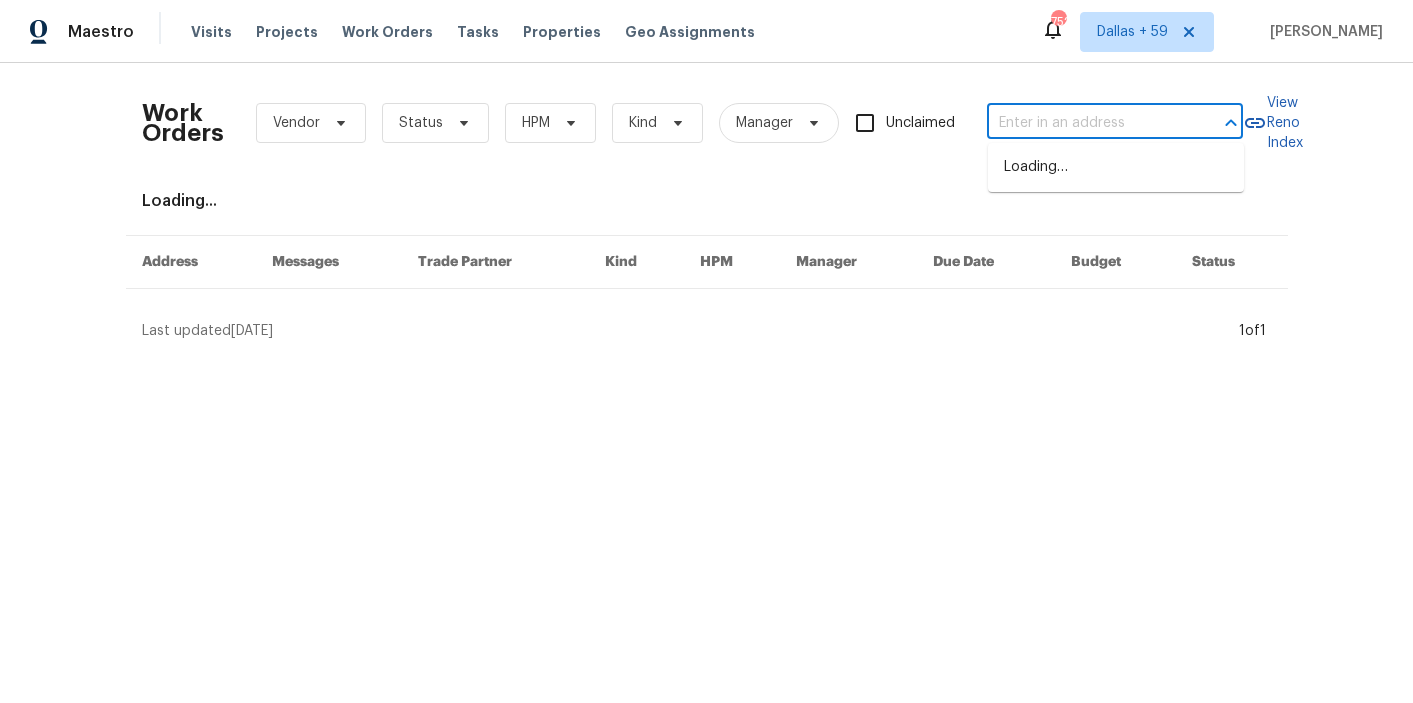 paste on "7227 Gentian Ct, Springfield, VA 22152" 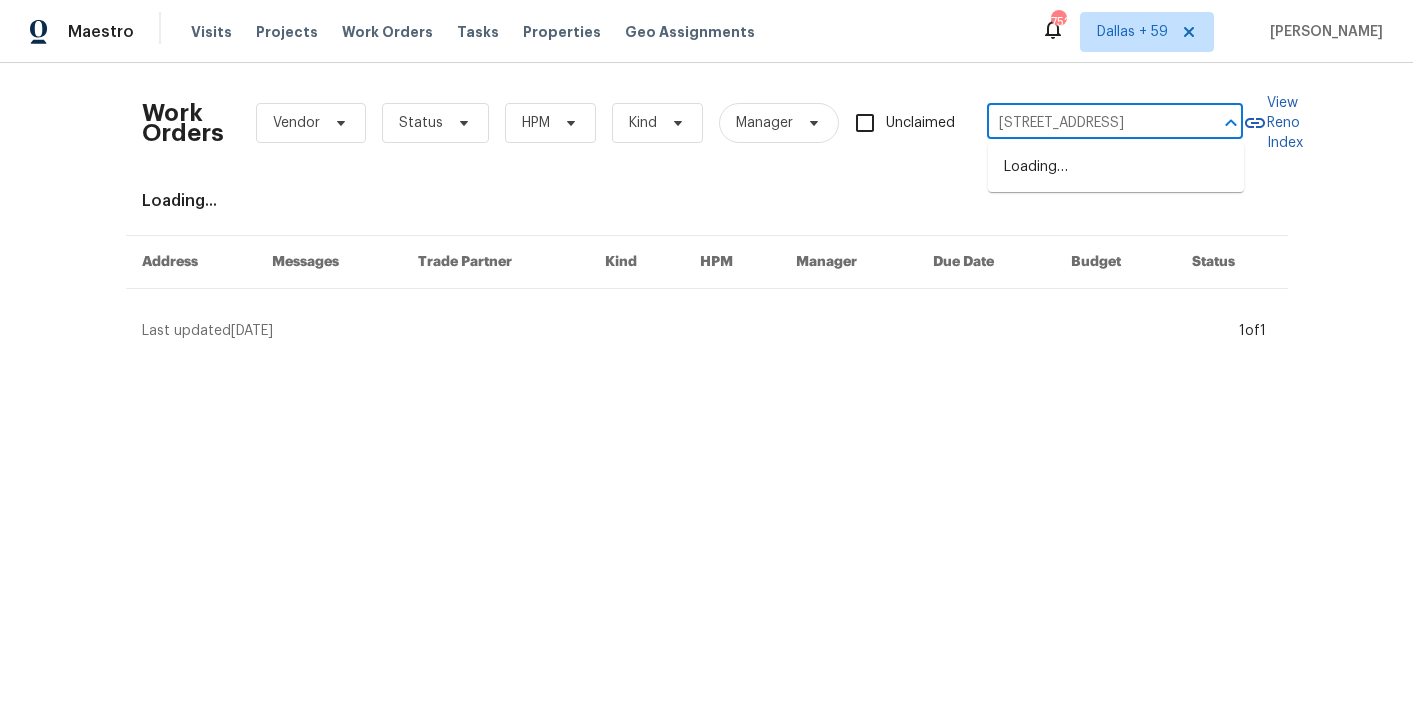scroll, scrollTop: 0, scrollLeft: 62, axis: horizontal 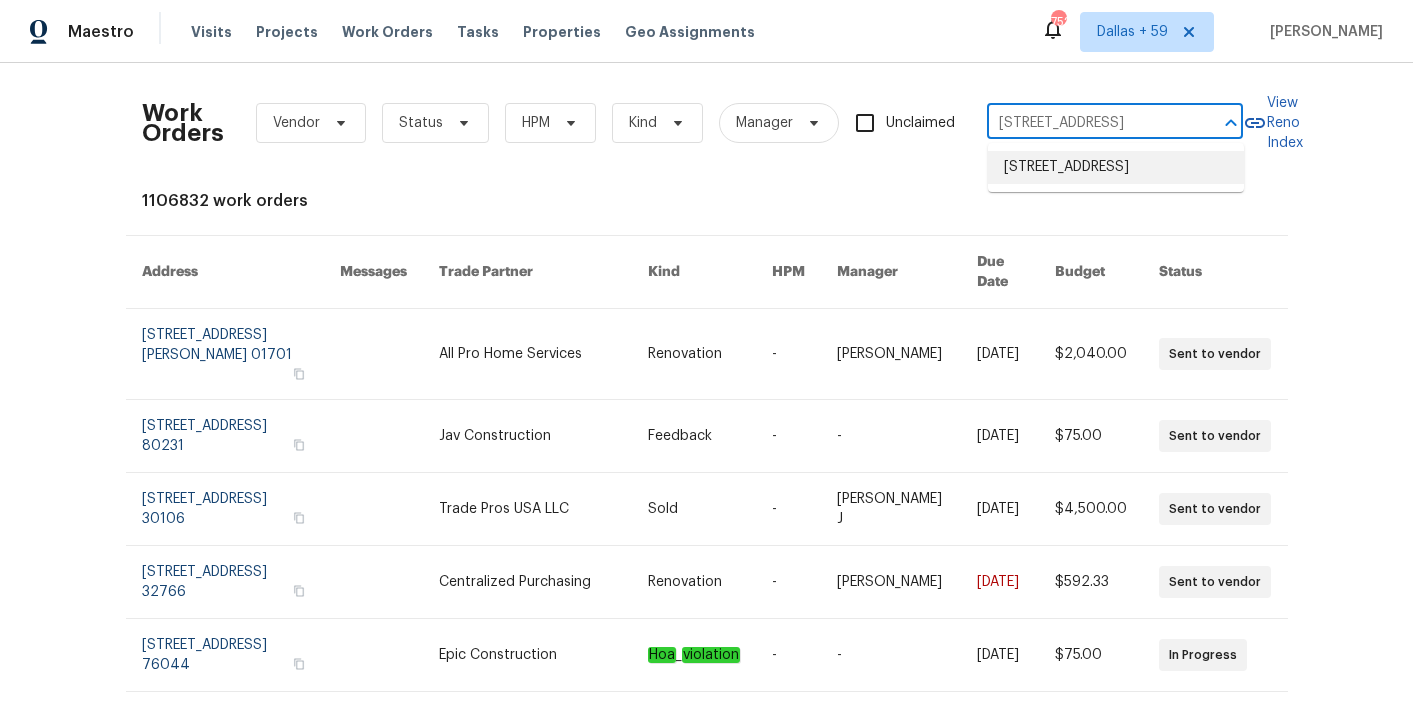 click on "7227 Gentian Ct, Springfield, VA 22152" at bounding box center (1116, 167) 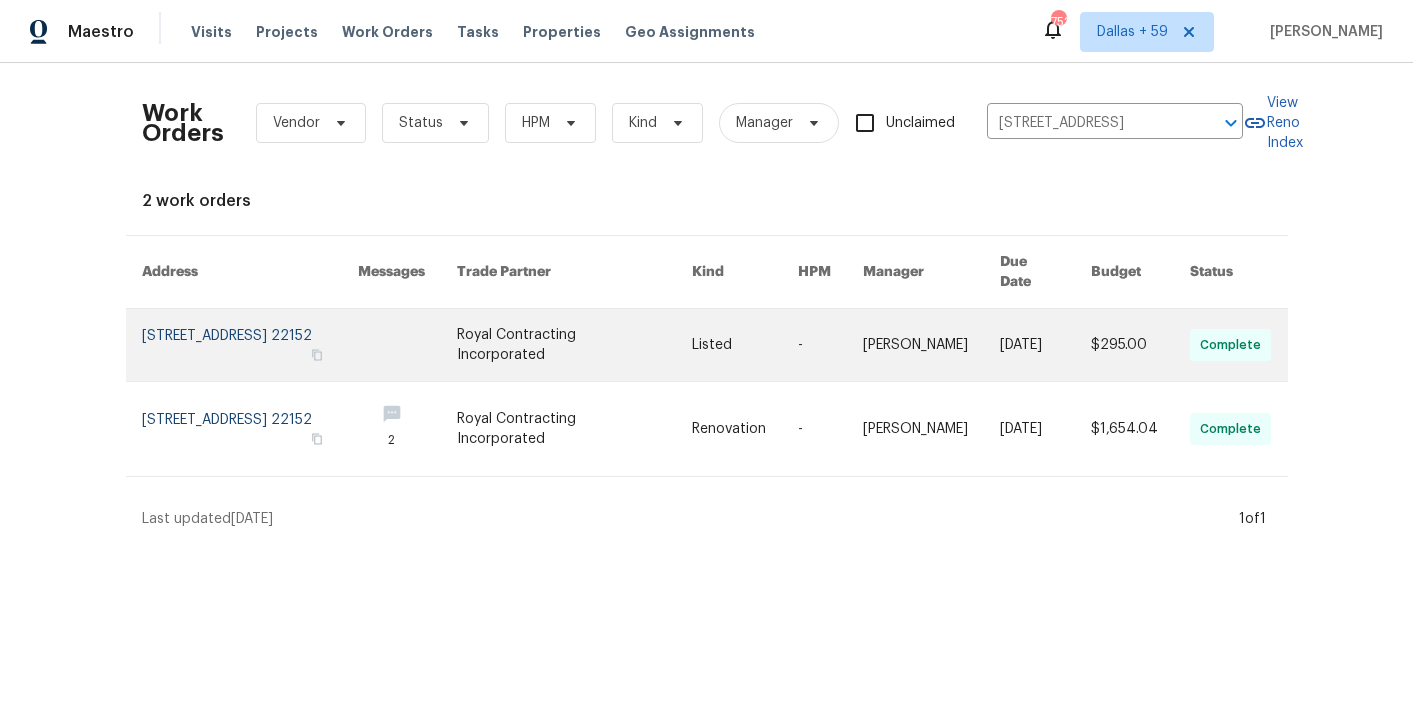 click at bounding box center (574, 345) 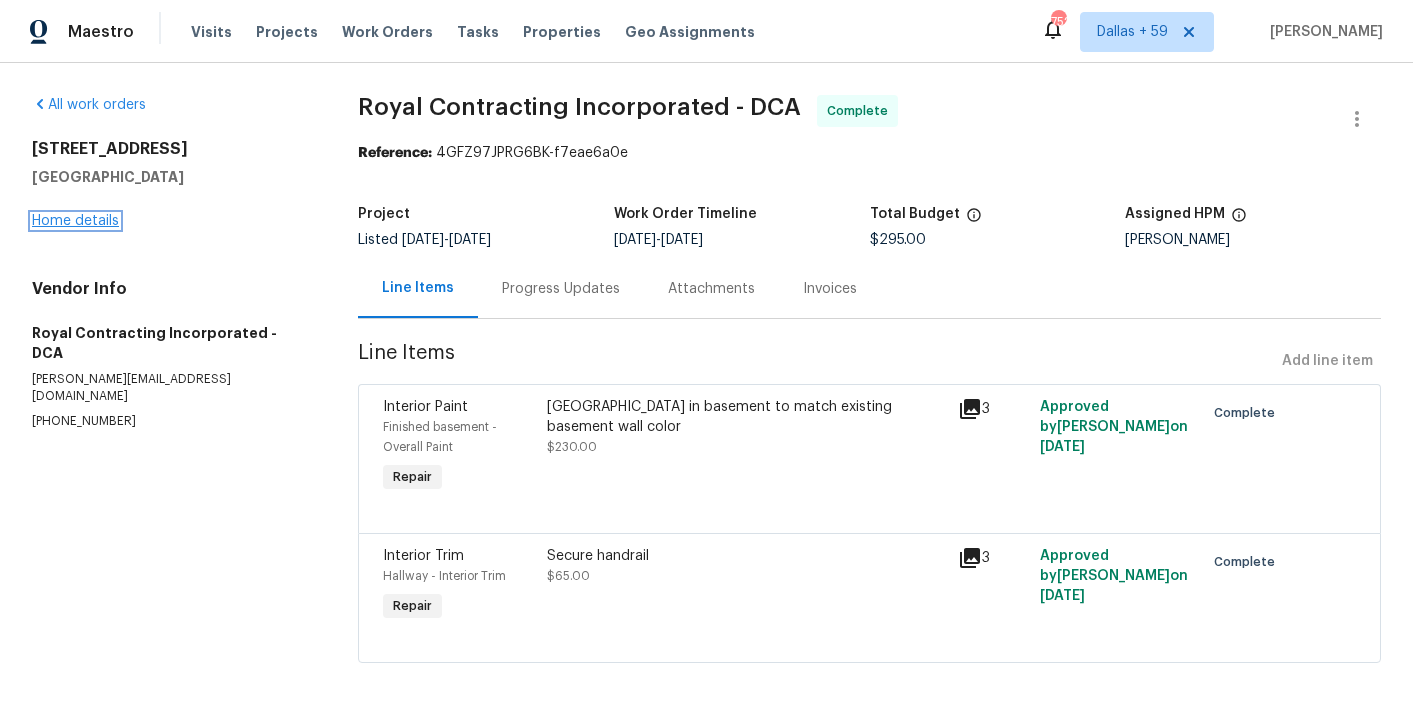 click on "Home details" at bounding box center (75, 221) 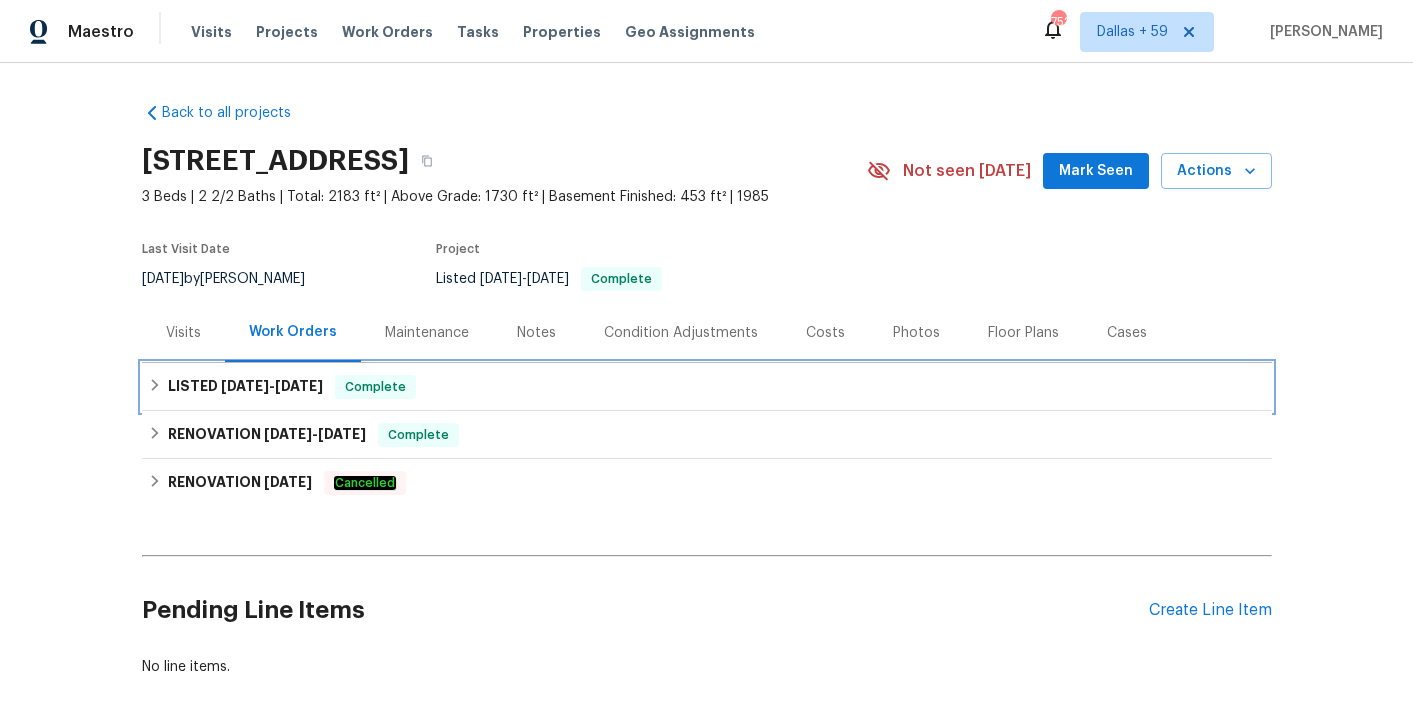 click on "LISTED   7/16/25  -  7/16/25 Complete" at bounding box center (707, 387) 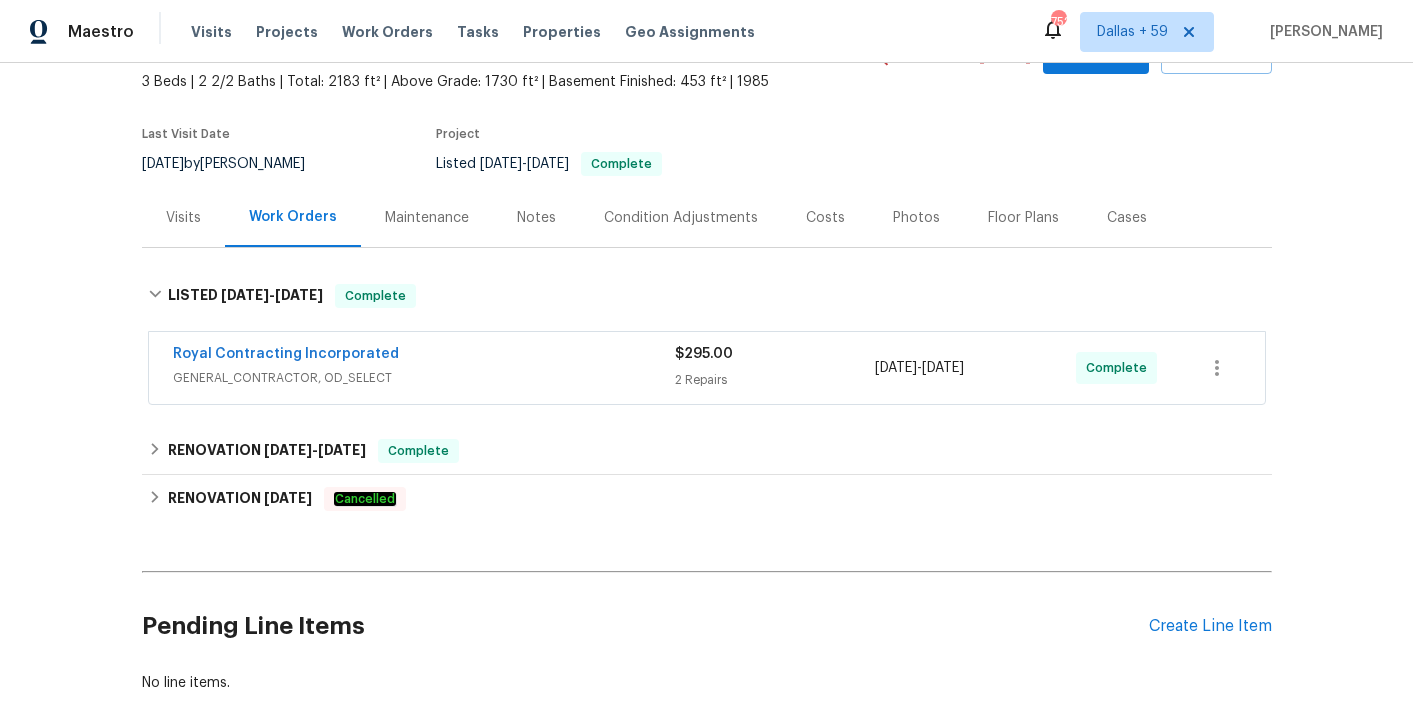 click on "GENERAL_CONTRACTOR, OD_SELECT" at bounding box center (424, 378) 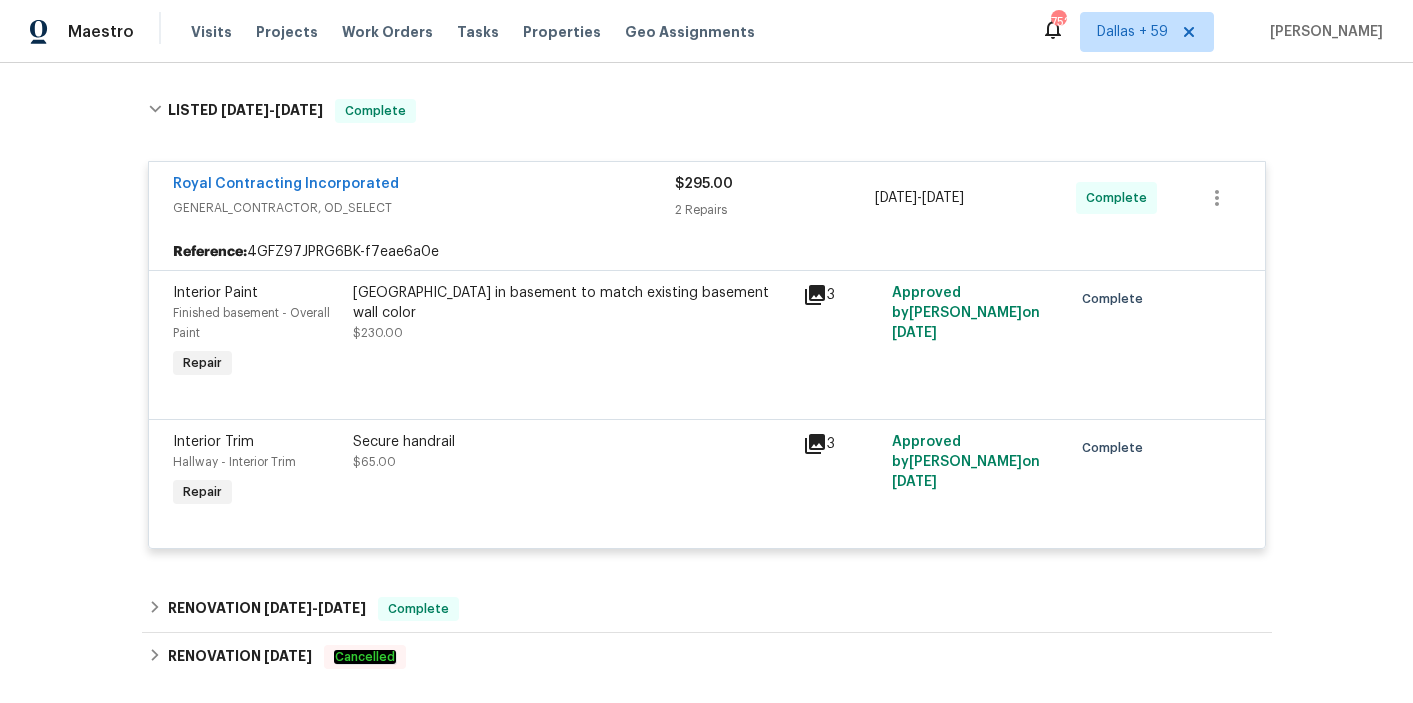 scroll, scrollTop: 404, scrollLeft: 0, axis: vertical 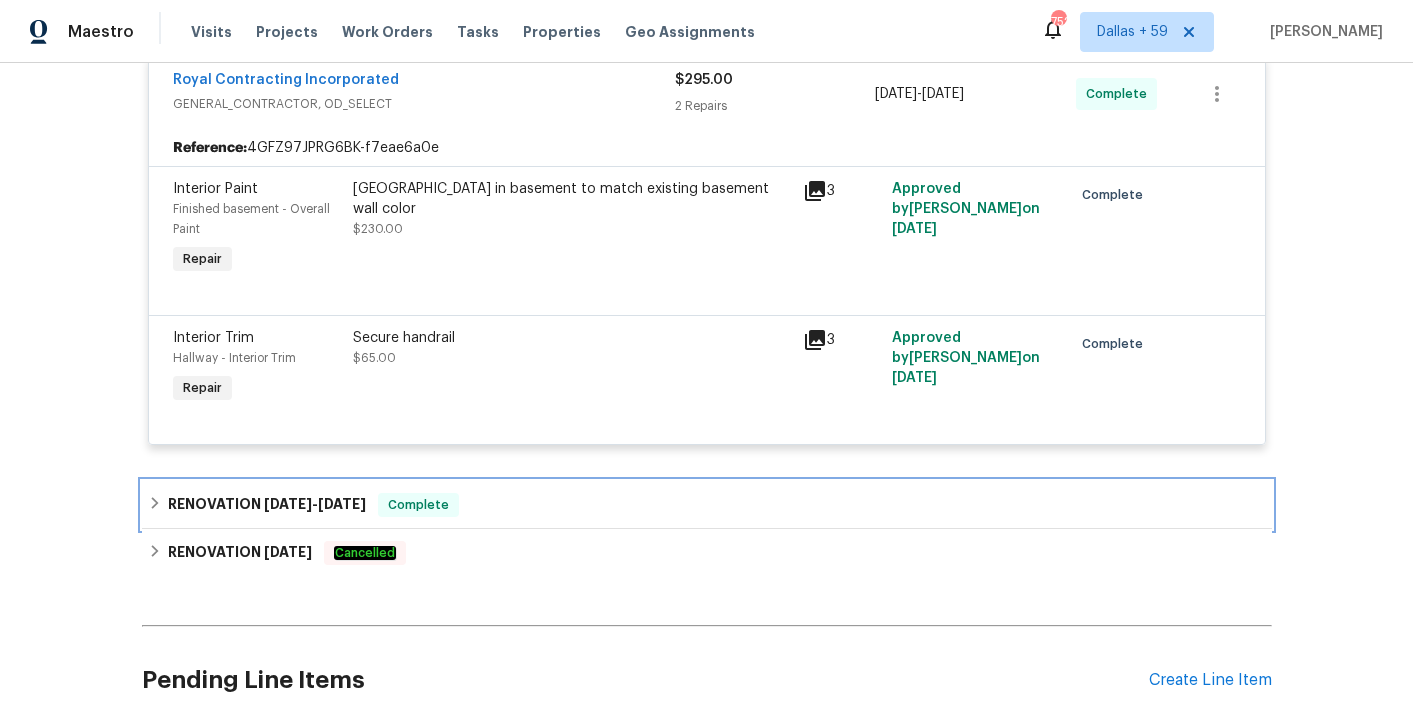 click on "RENOVATION   7/10/25  -  7/16/25 Complete" at bounding box center [707, 505] 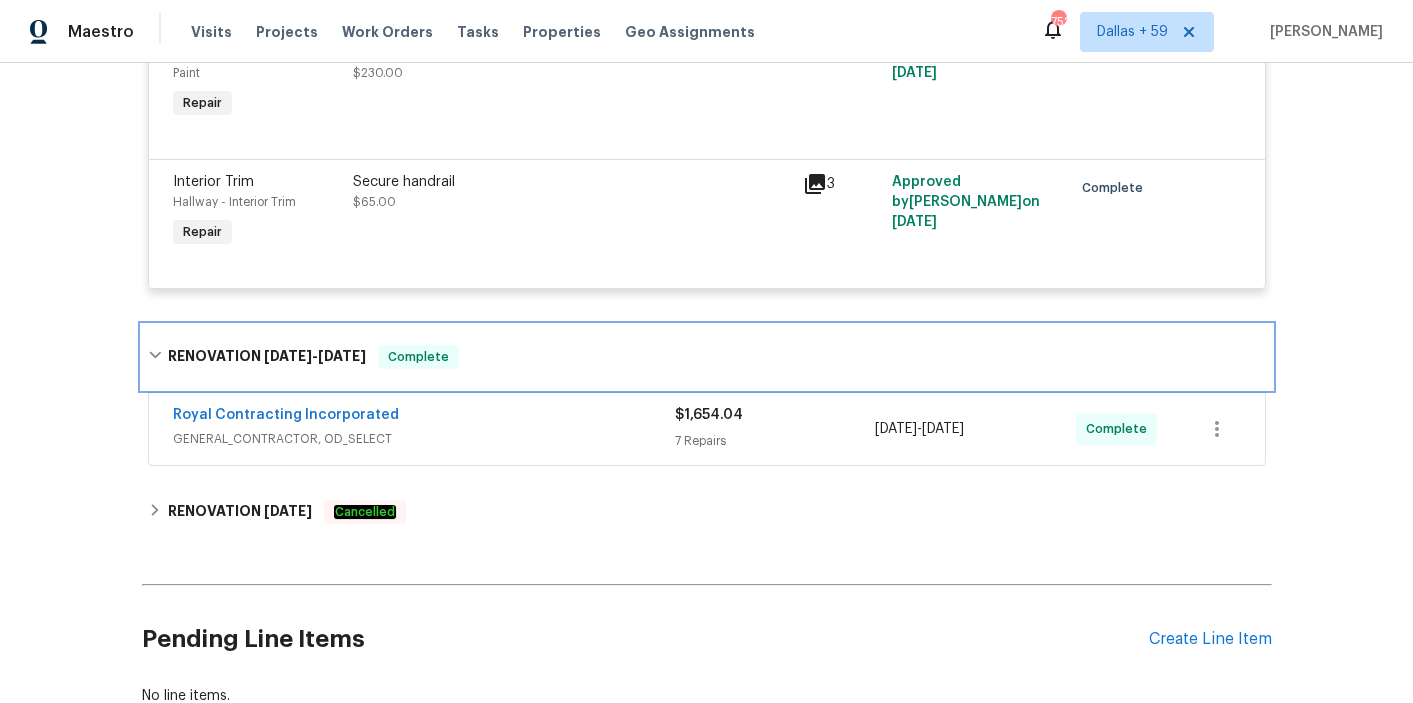 scroll, scrollTop: 559, scrollLeft: 0, axis: vertical 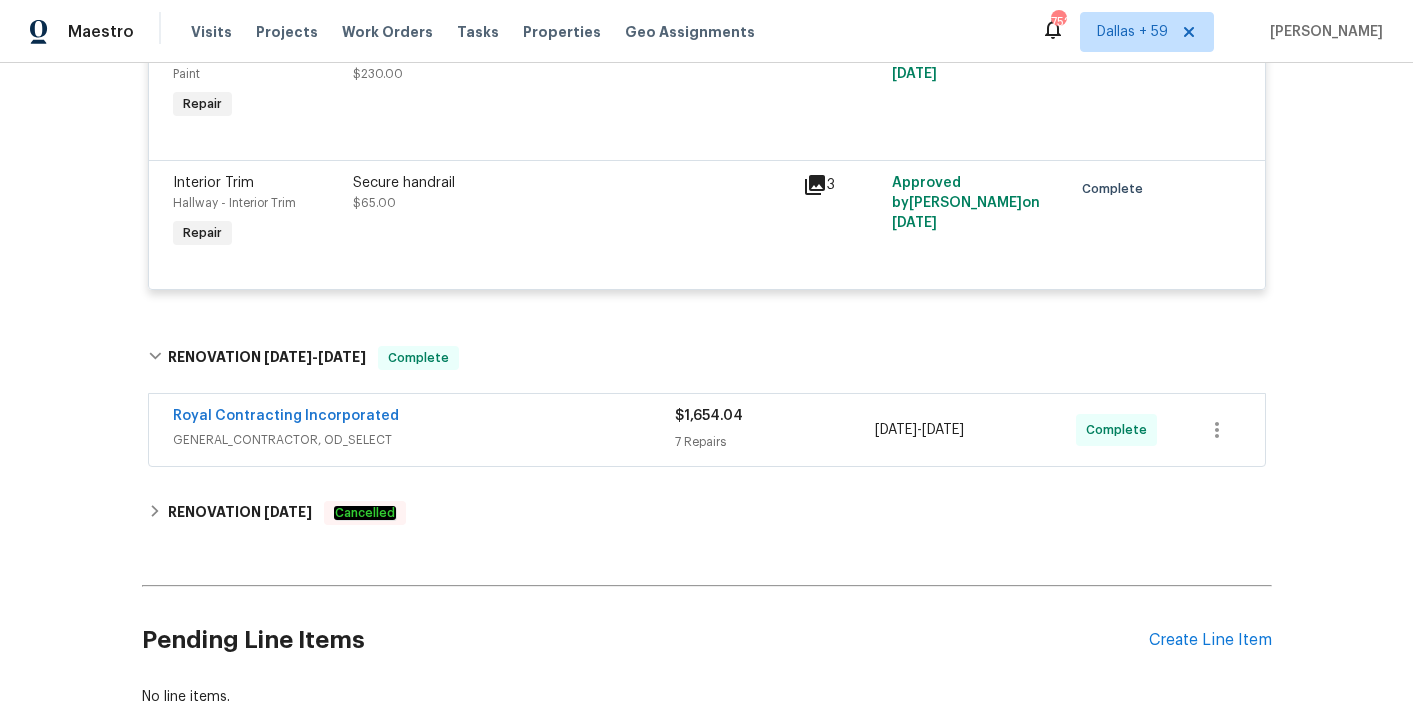 click on "Royal Contracting Incorporated" at bounding box center (424, 418) 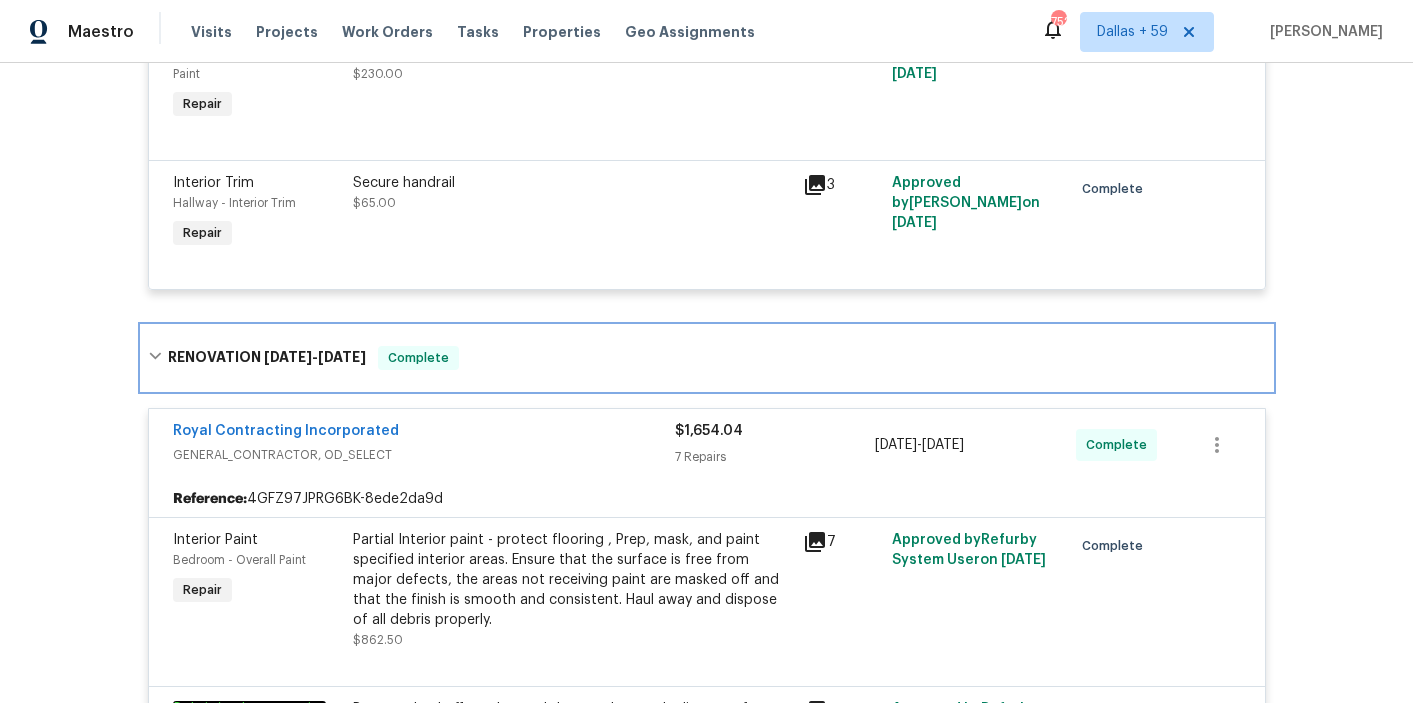 click on "RENOVATION   7/10/25  -  7/16/25 Complete" at bounding box center [707, 358] 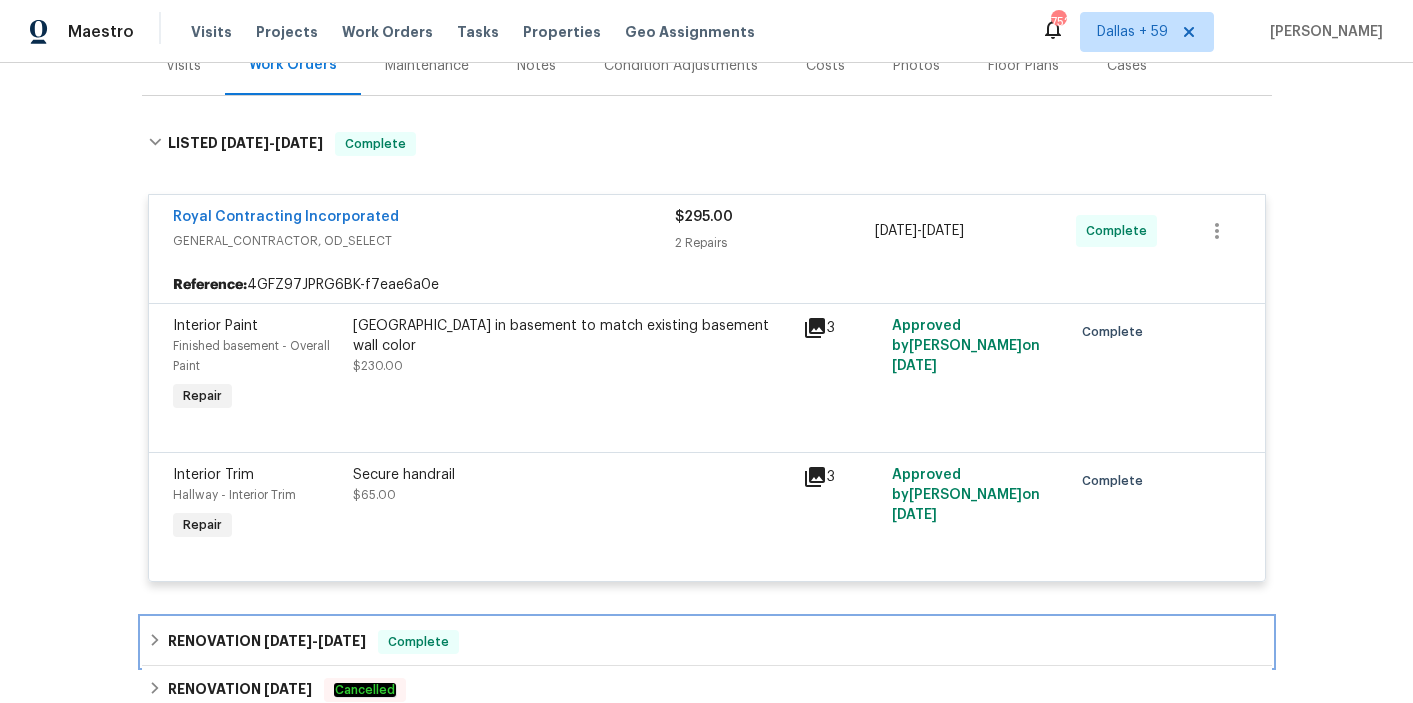 scroll, scrollTop: 257, scrollLeft: 0, axis: vertical 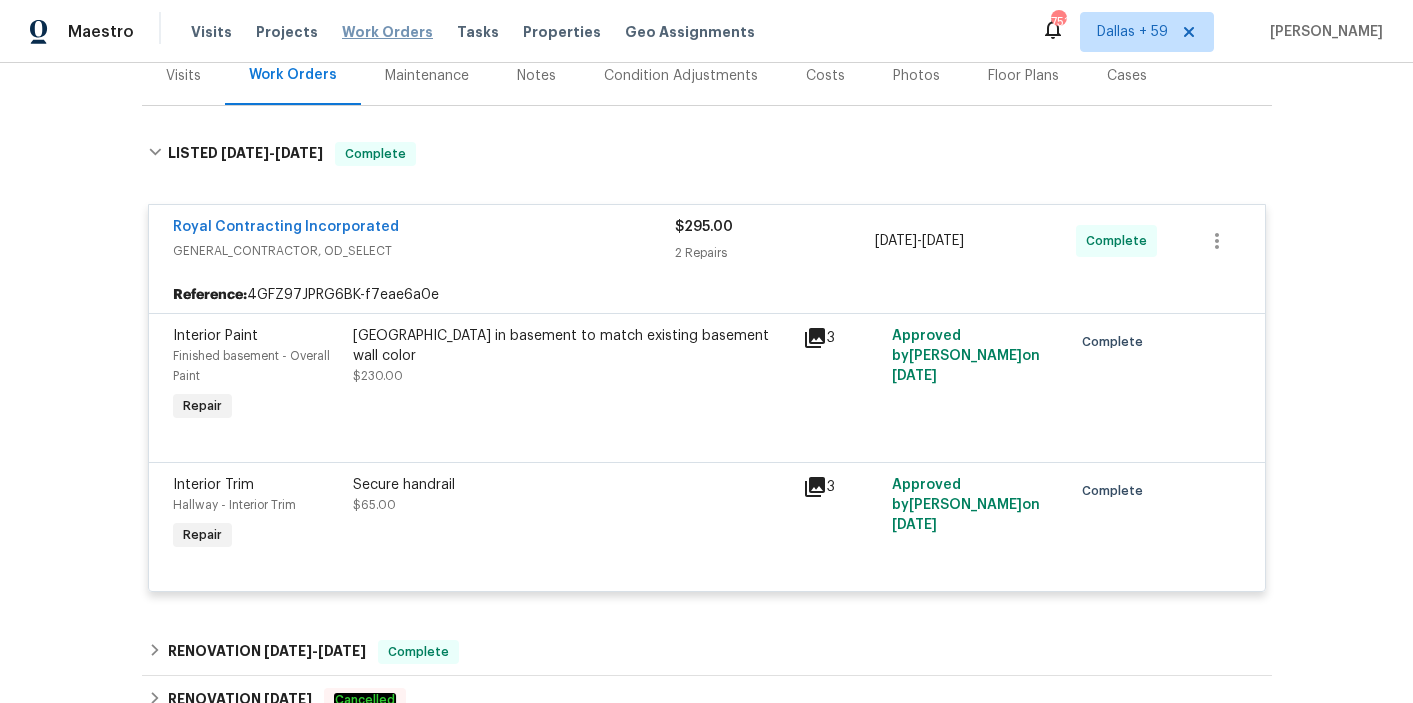 click on "Work Orders" at bounding box center [387, 32] 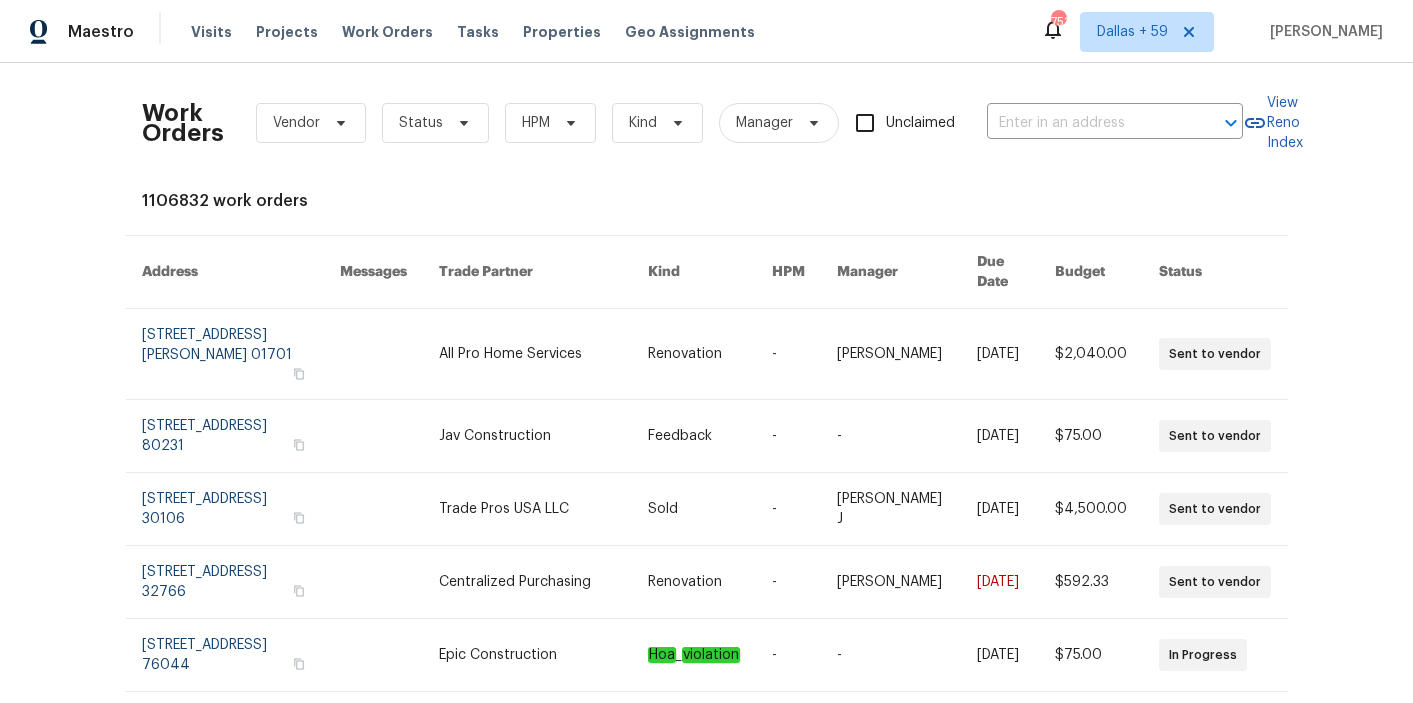click on "Work Orders Vendor Status HPM Kind Manager Unclaimed ​" at bounding box center [692, 123] 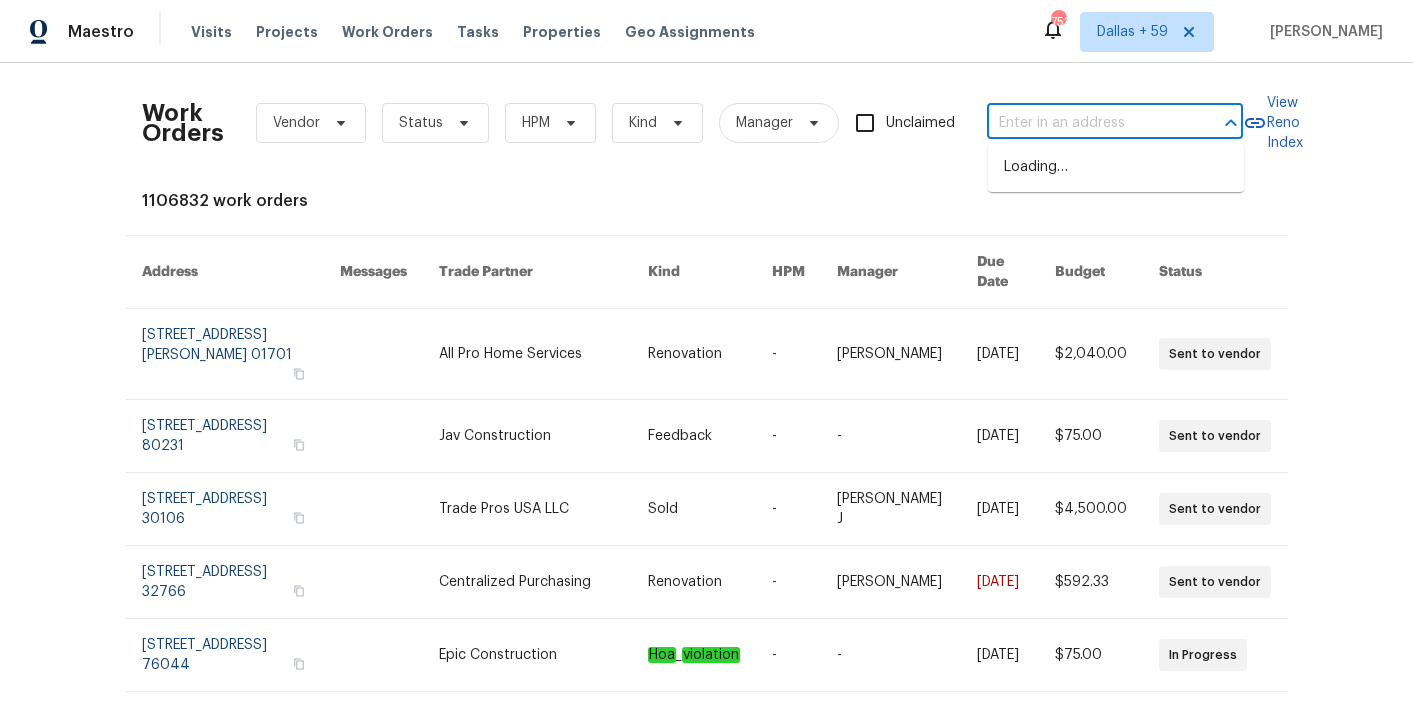 click at bounding box center [1087, 123] 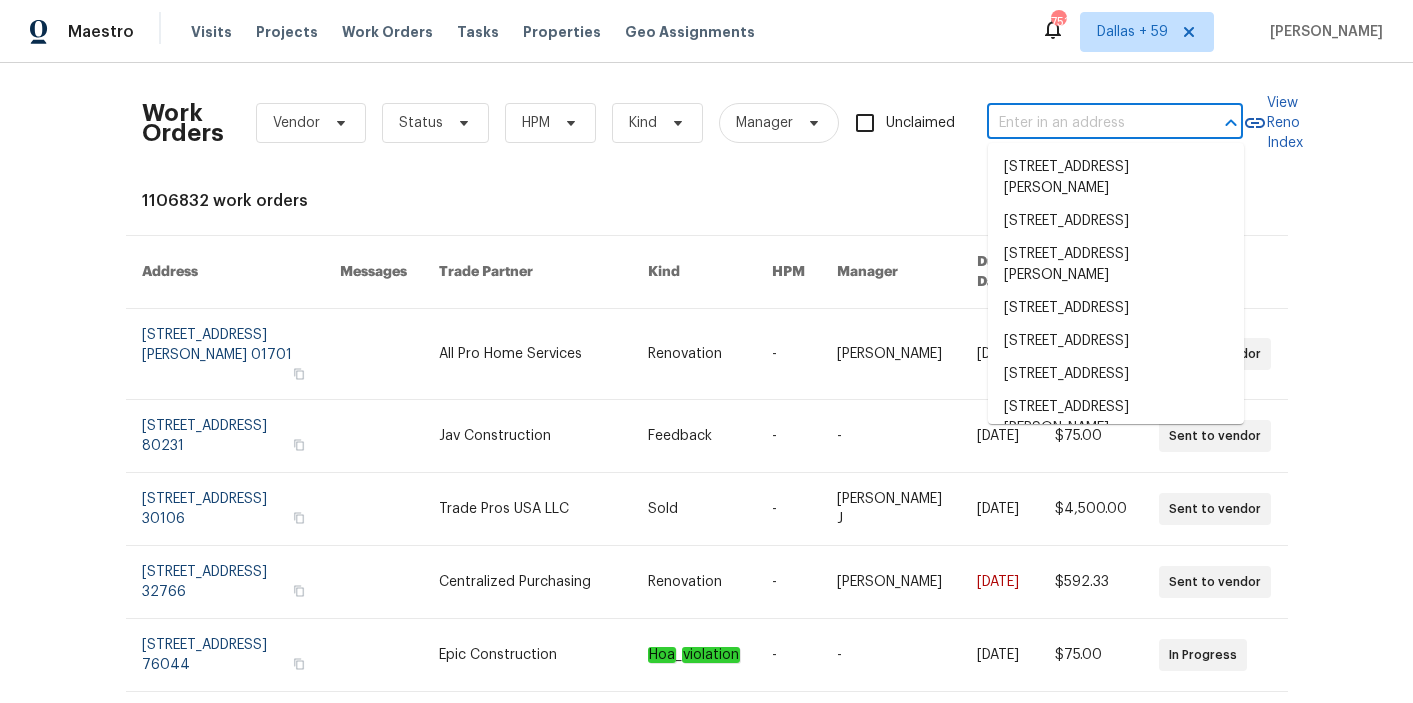 paste on "12054 Greatbridge Rd, Woodbridge, VA 22192" 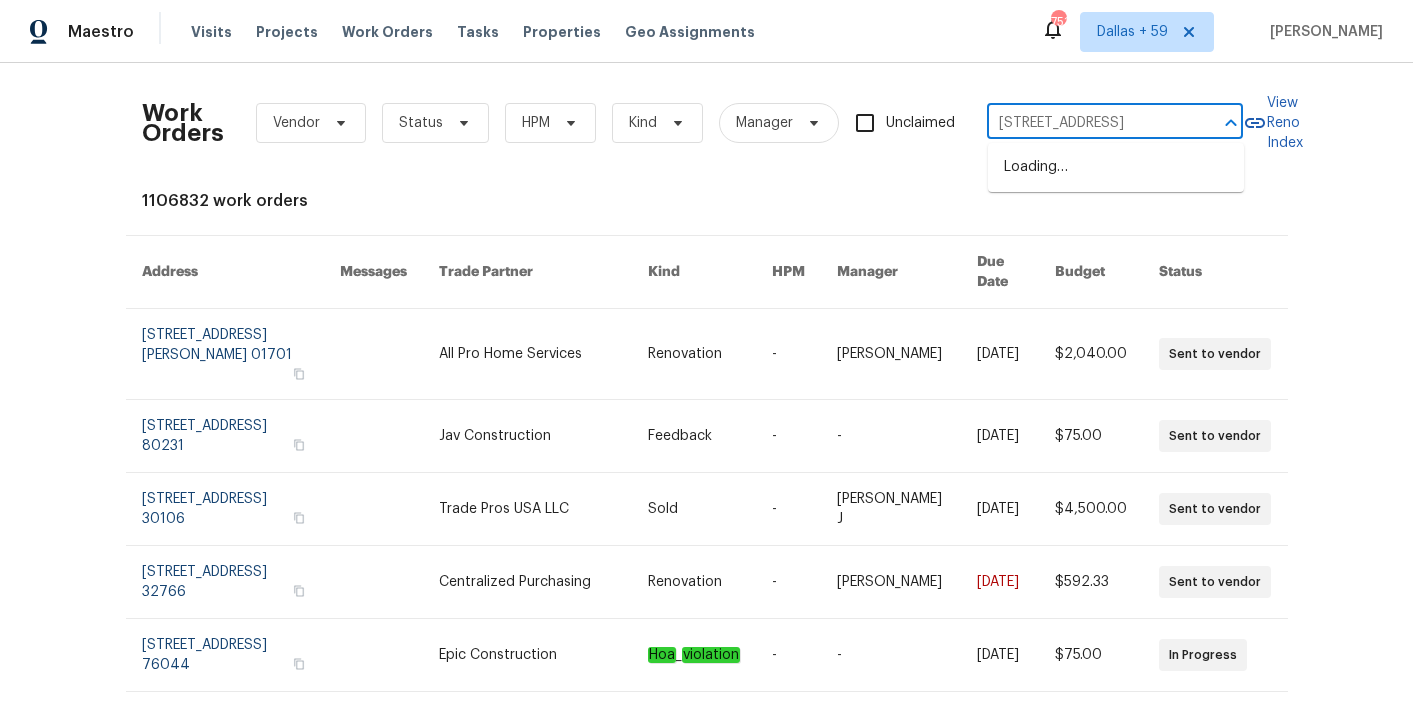 scroll, scrollTop: 0, scrollLeft: 111, axis: horizontal 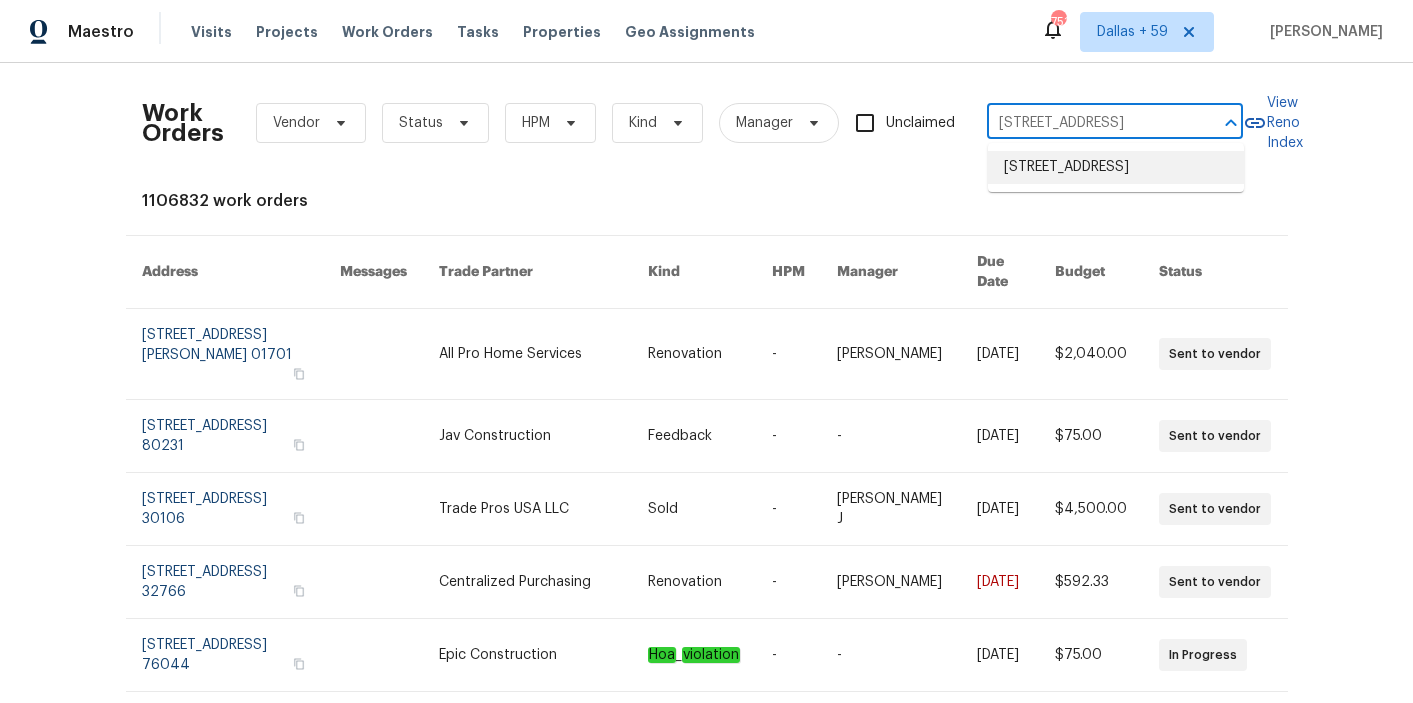 click on "12054 Greatbridge Rd, Woodbridge, VA 22192" at bounding box center (1116, 167) 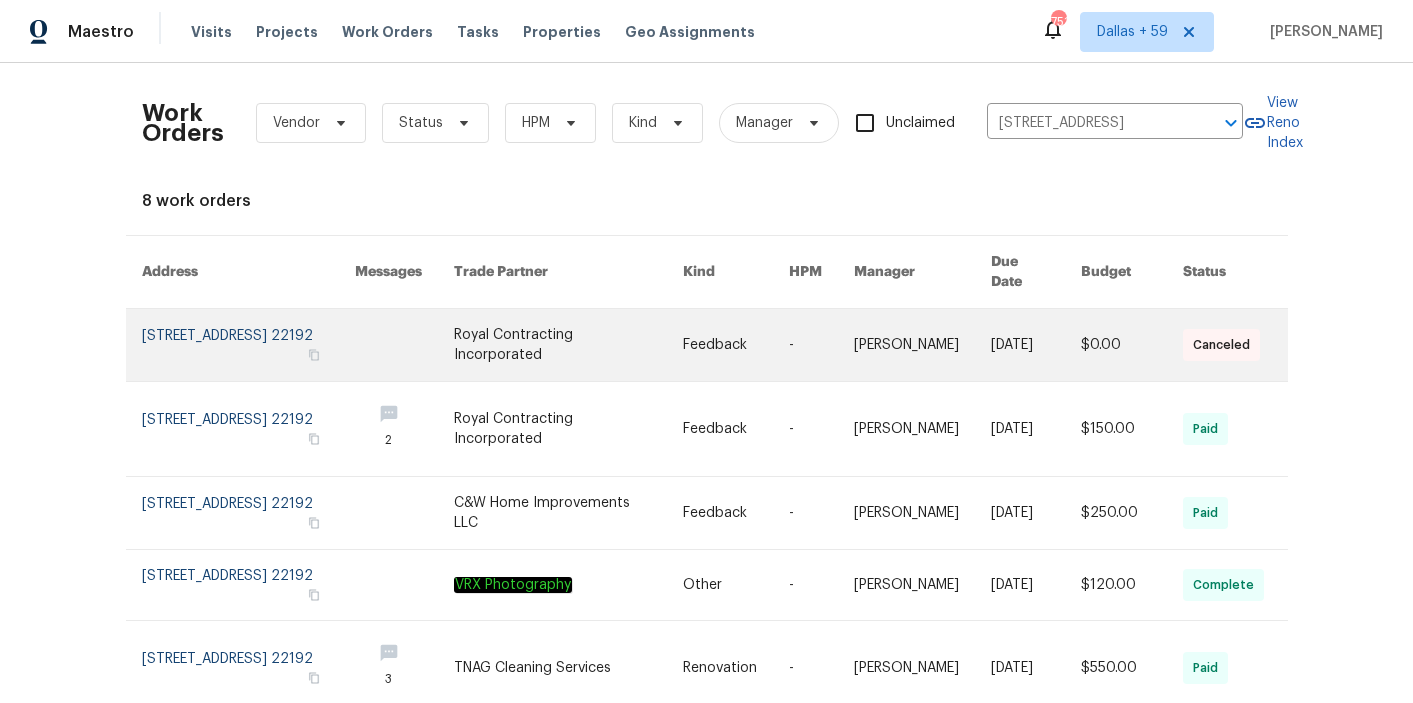 click on "Royal Contracting Incorporated" at bounding box center [552, 345] 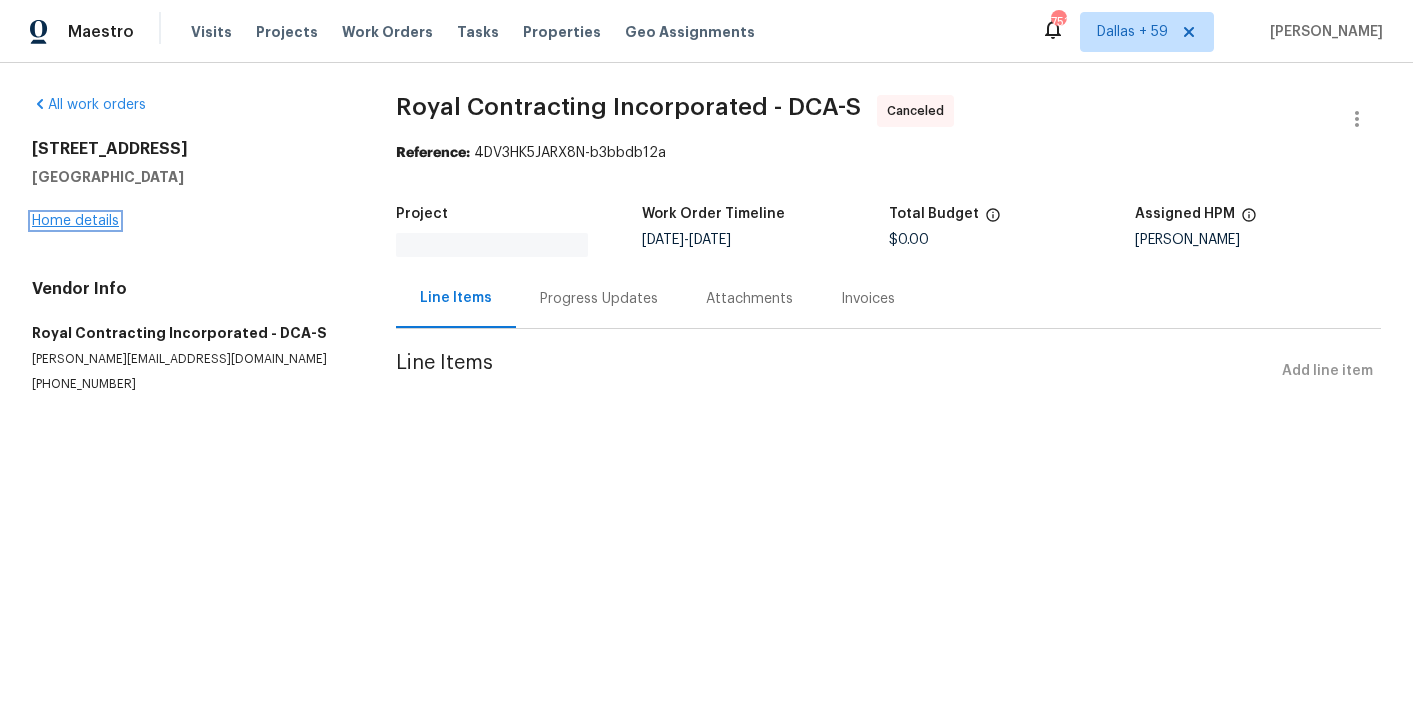 click on "Home details" at bounding box center [75, 221] 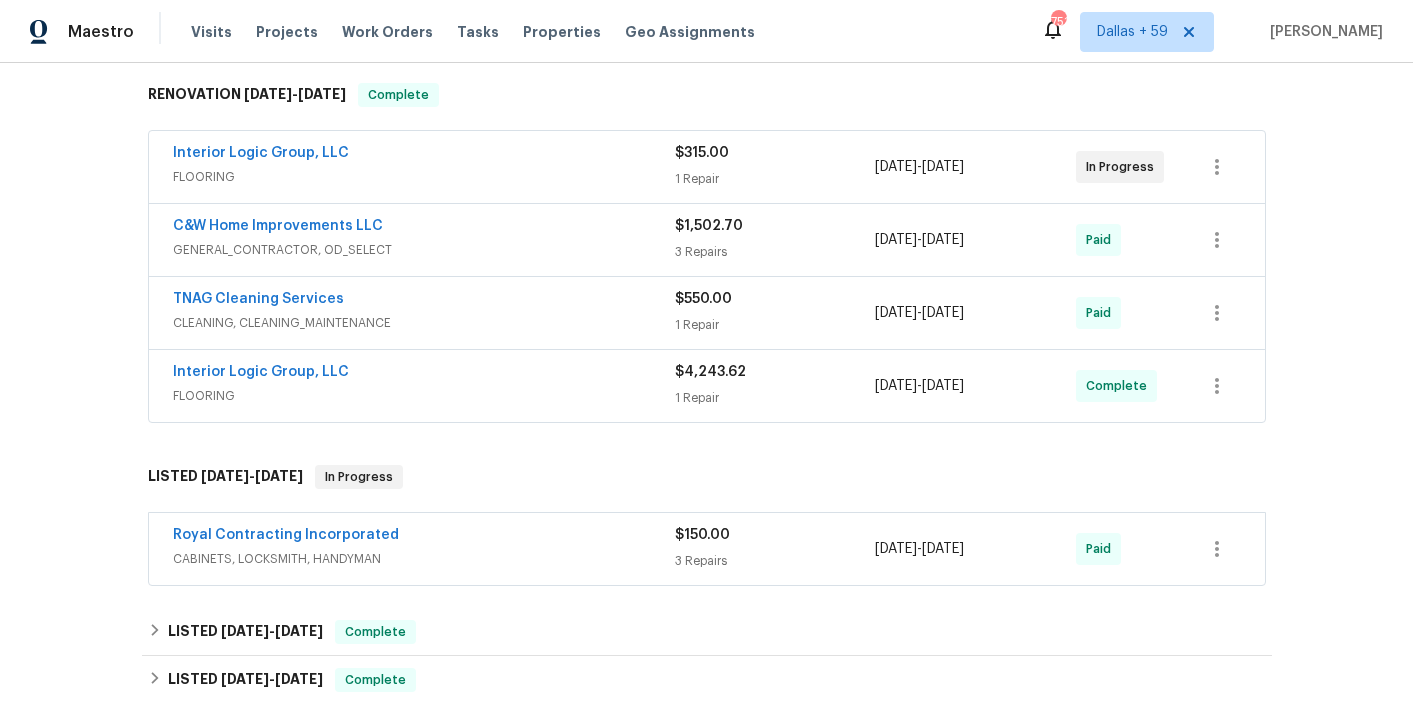 scroll, scrollTop: 349, scrollLeft: 0, axis: vertical 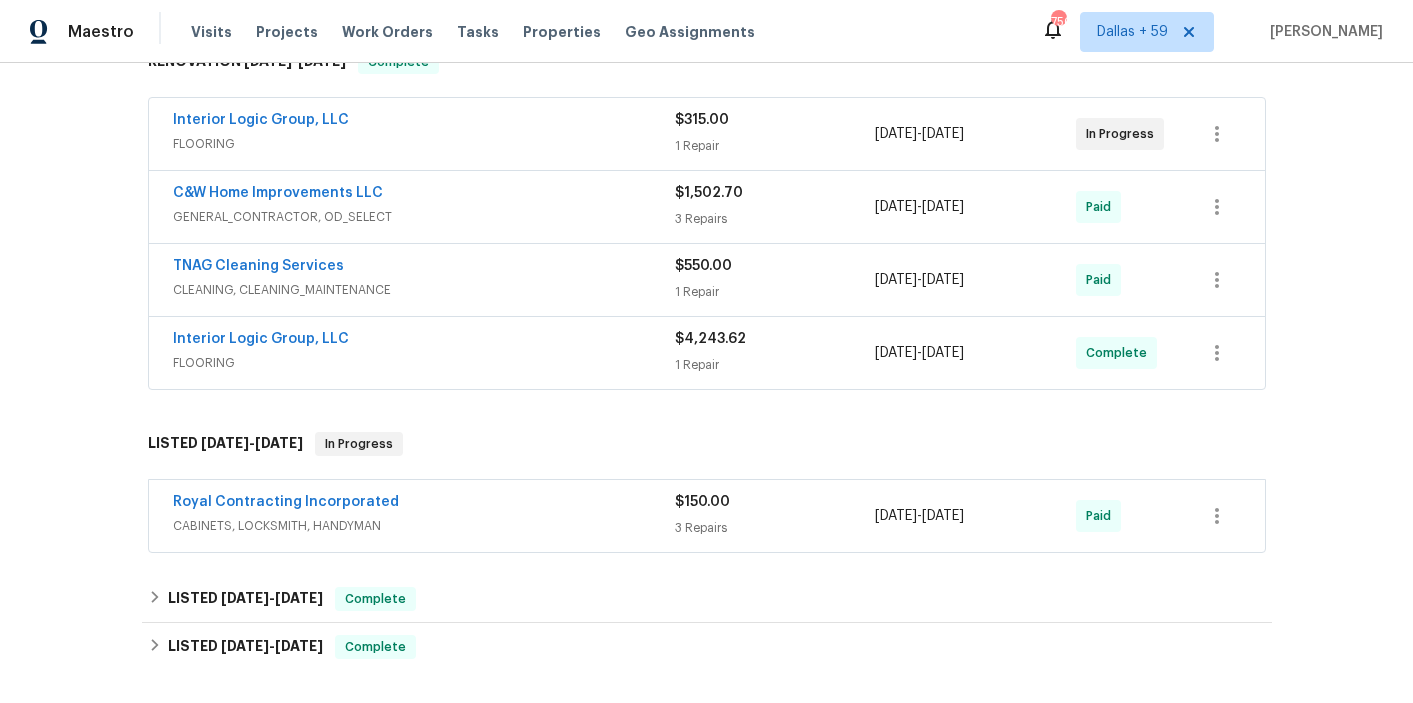 click on "Interior Logic Group, LLC" at bounding box center [424, 122] 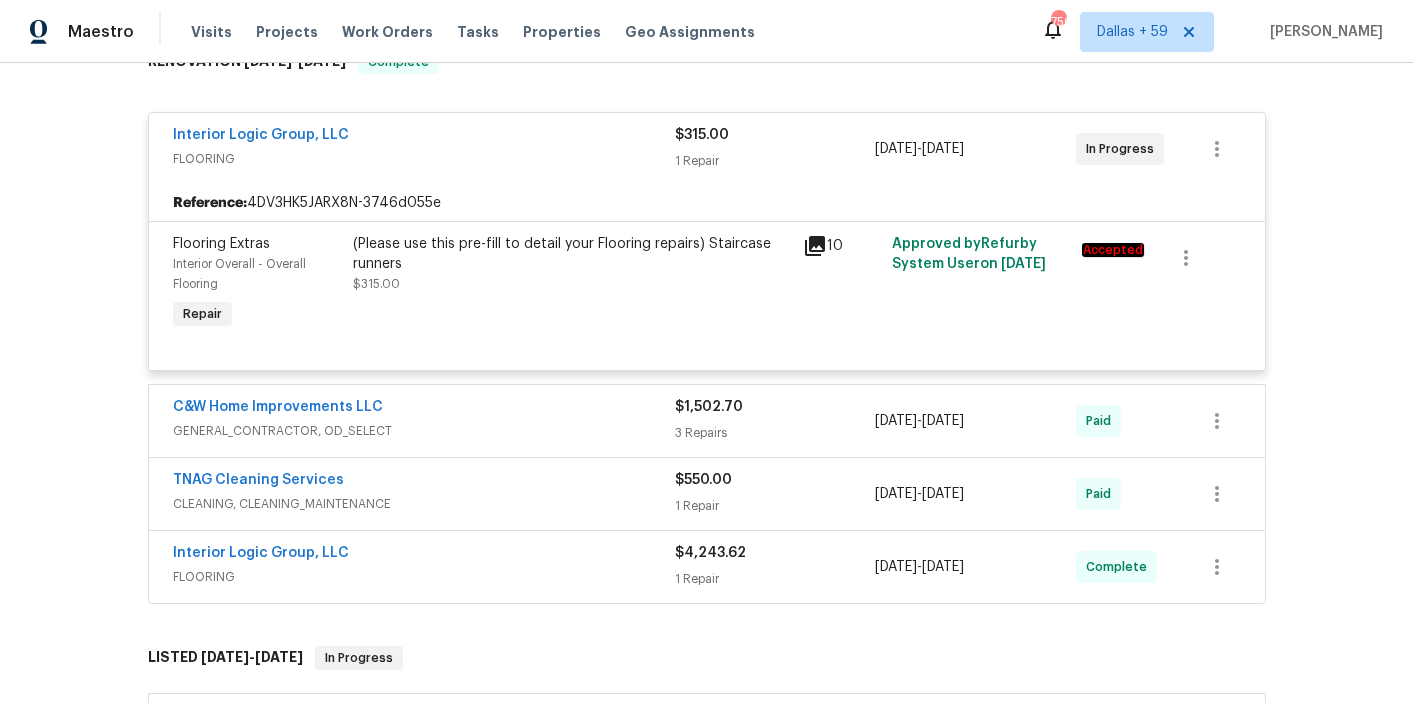 scroll, scrollTop: 413, scrollLeft: 0, axis: vertical 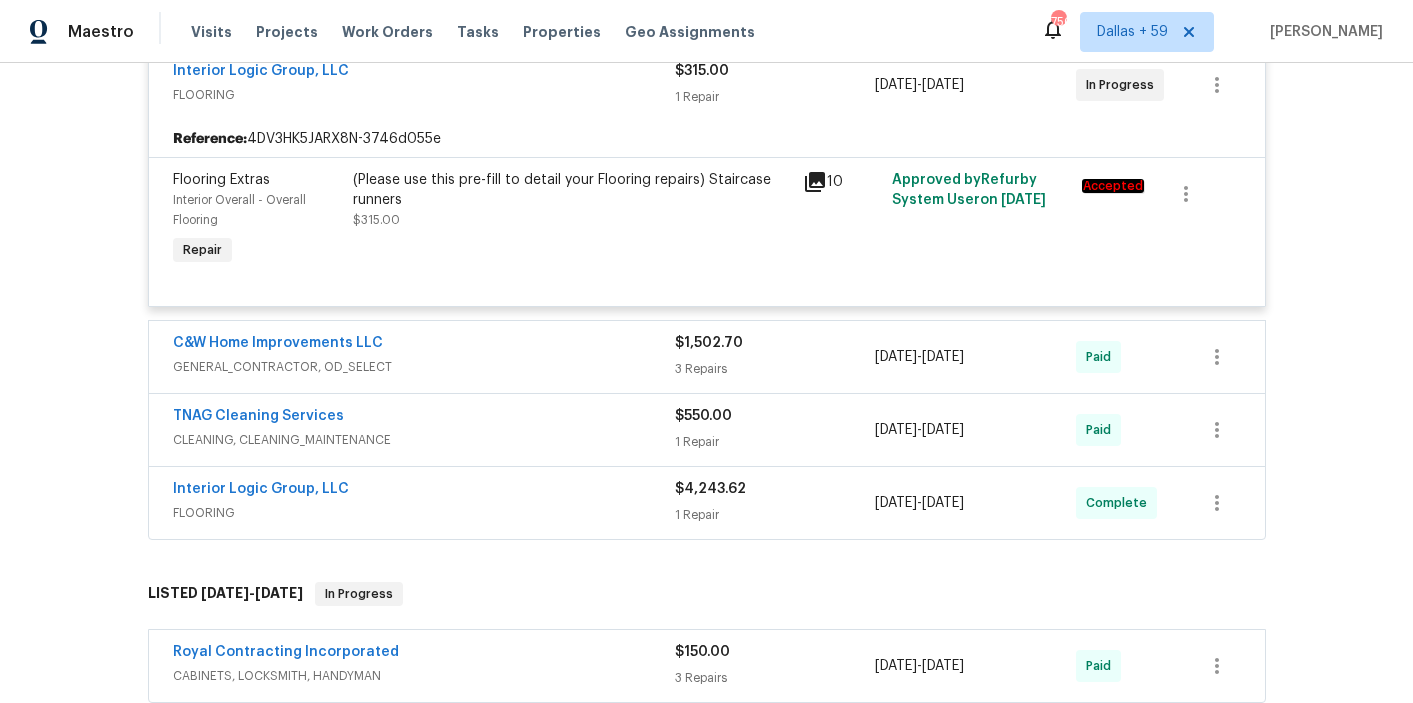 click on "GENERAL_CONTRACTOR, OD_SELECT" at bounding box center (424, 367) 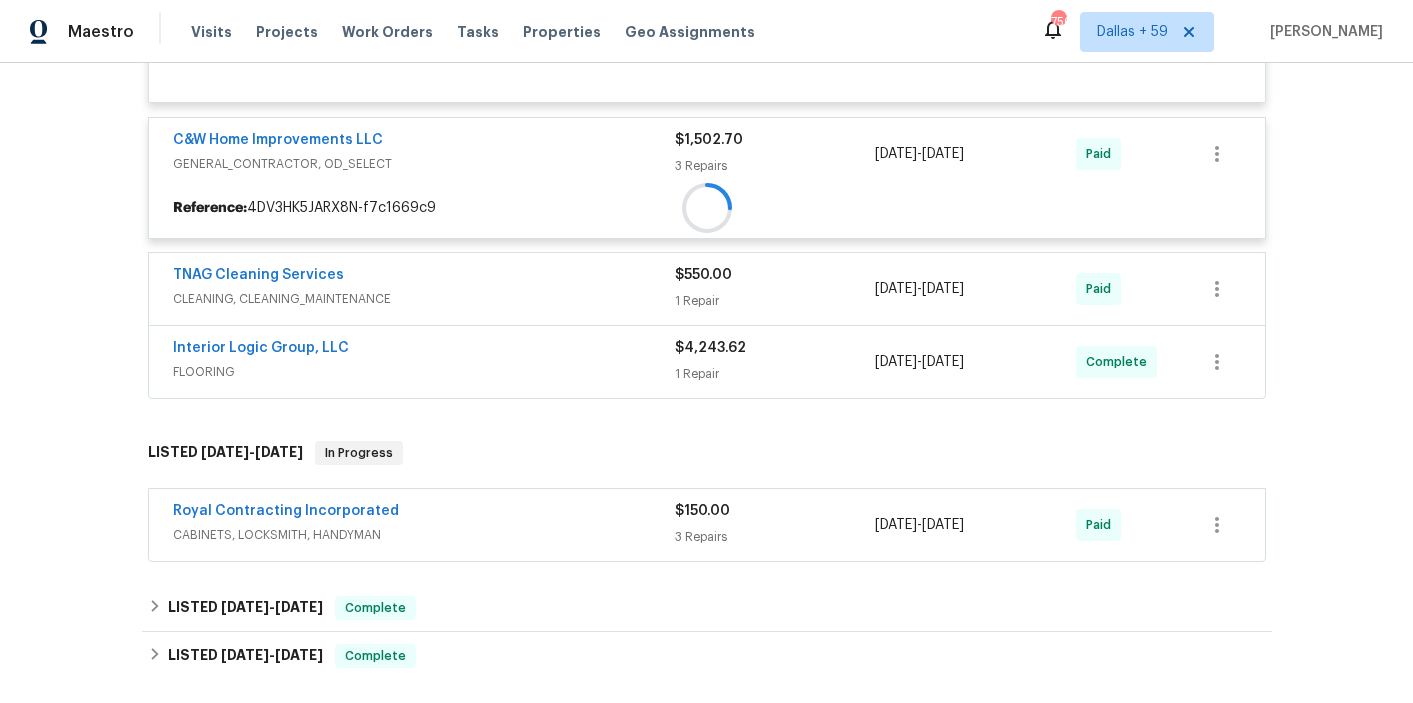 scroll, scrollTop: 611, scrollLeft: 0, axis: vertical 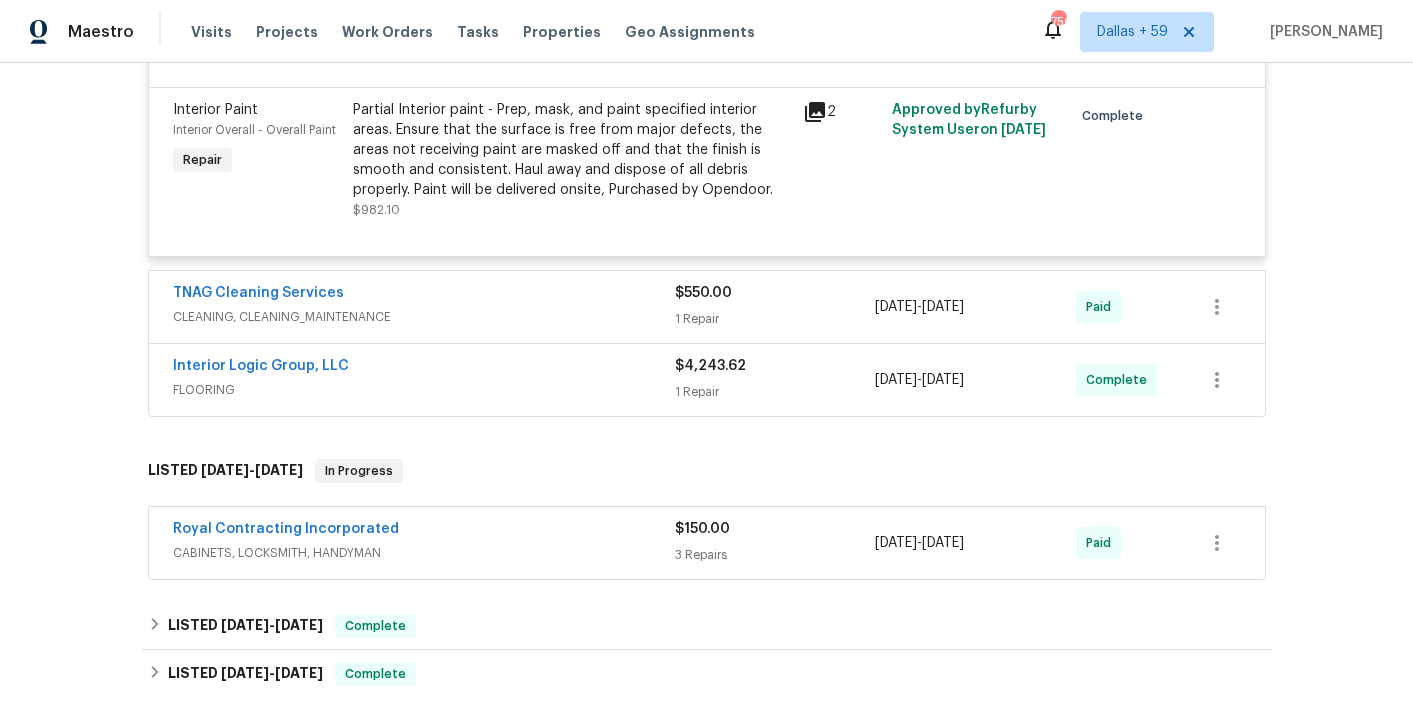 click on "TNAG Cleaning Services" at bounding box center (424, 295) 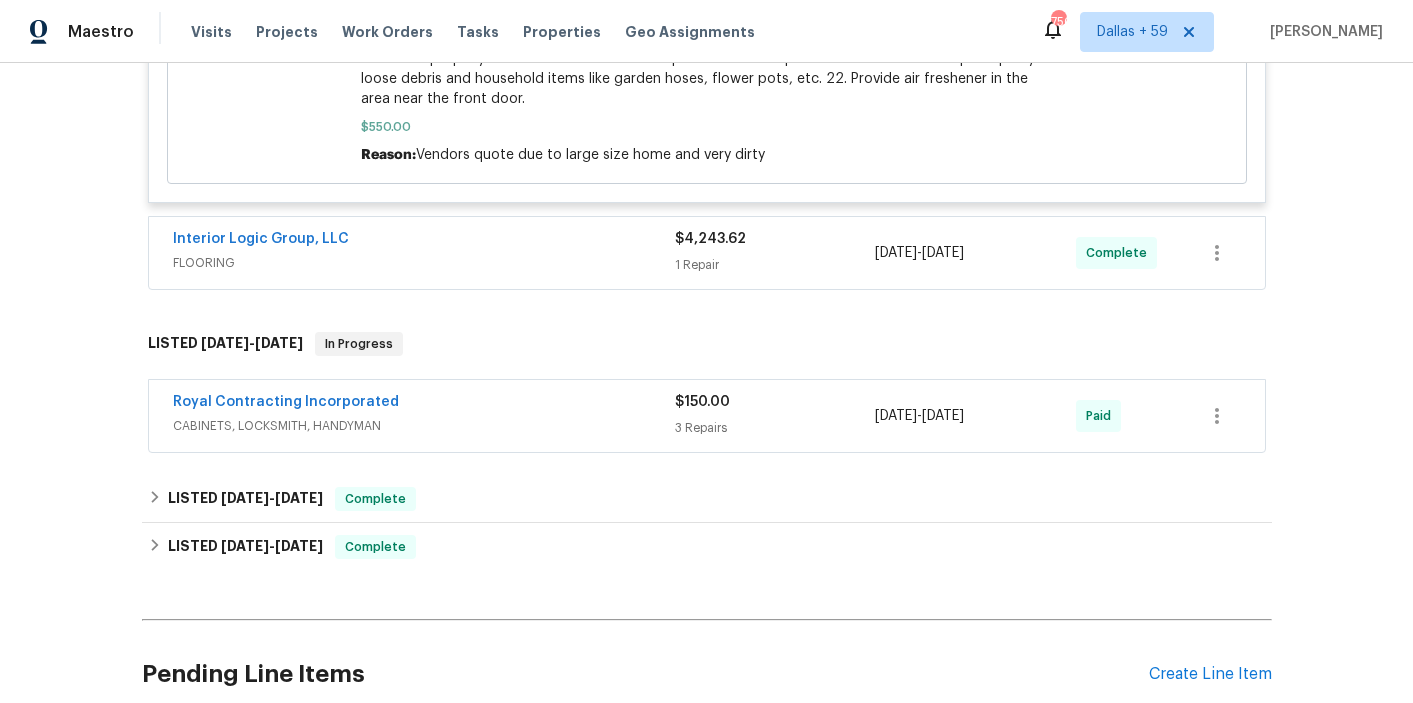 scroll, scrollTop: 2084, scrollLeft: 0, axis: vertical 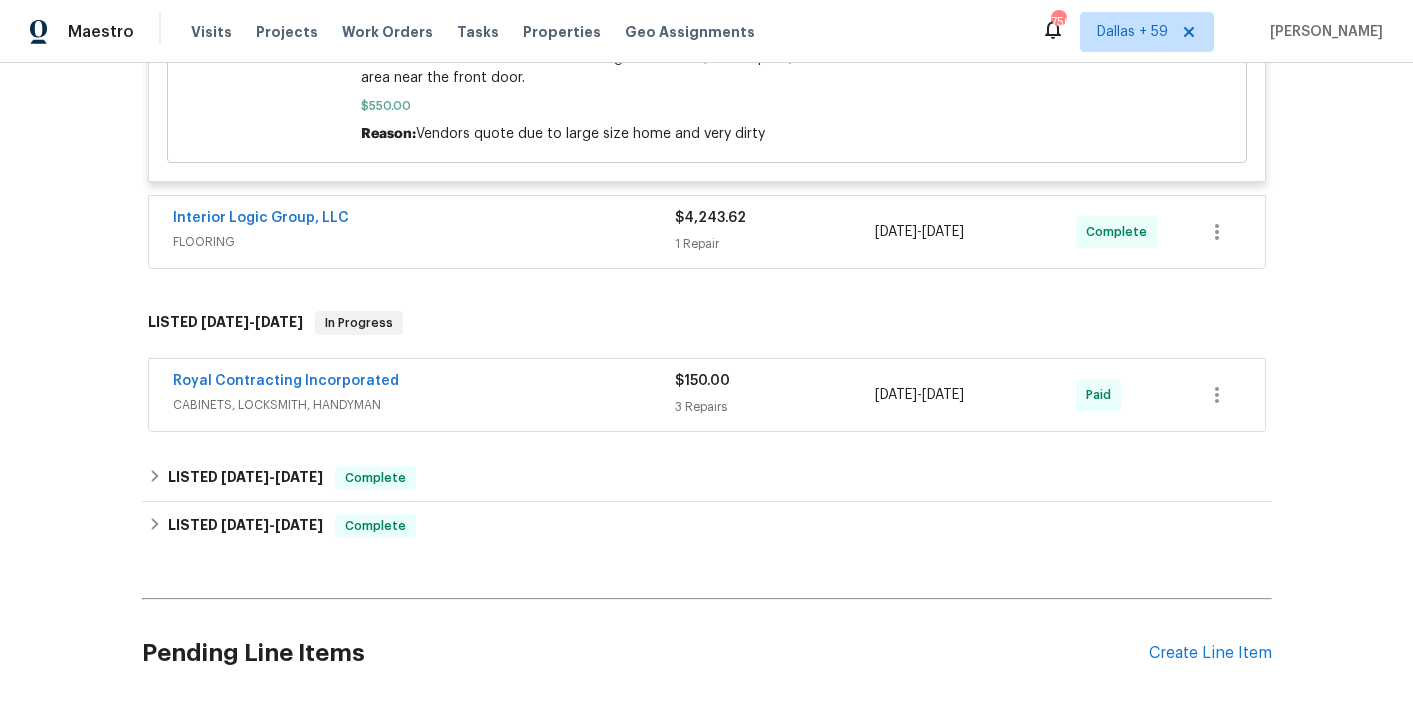 click on "Interior Logic Group, LLC" at bounding box center (424, 220) 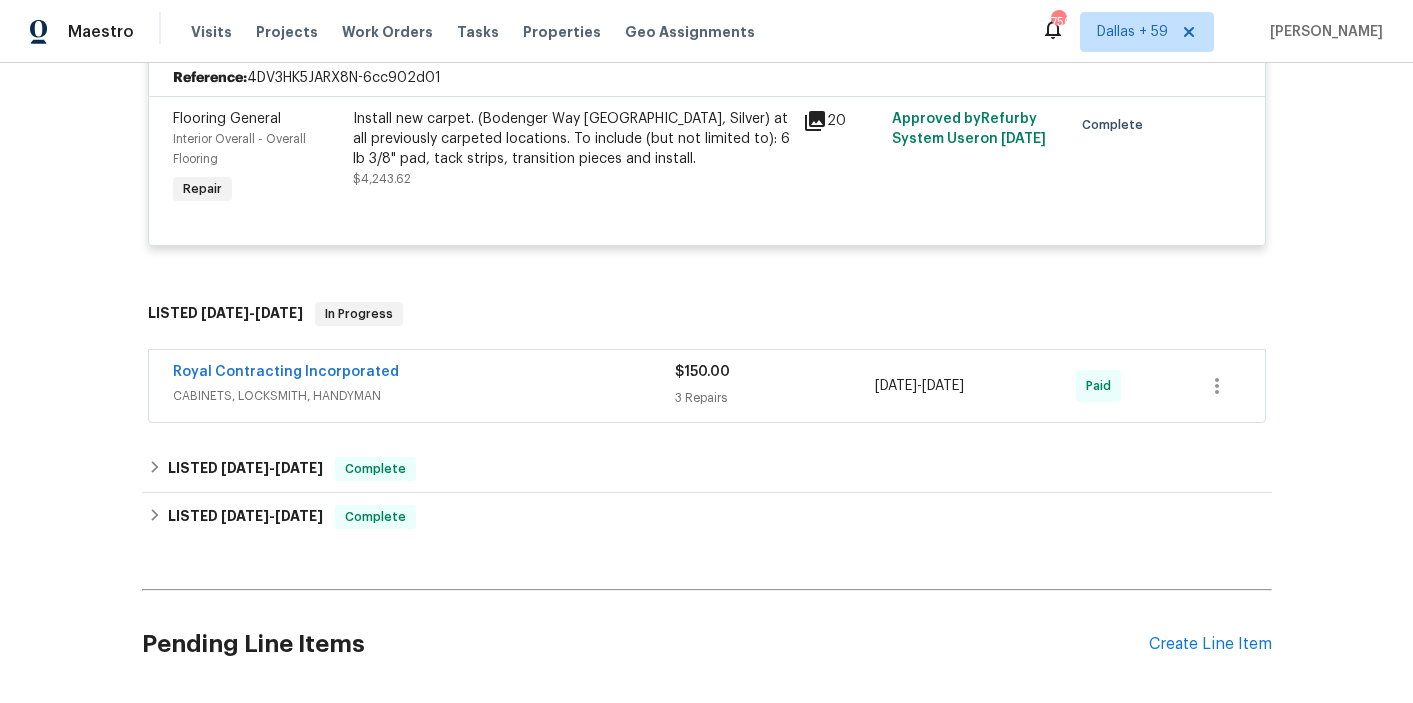 scroll, scrollTop: 2296, scrollLeft: 0, axis: vertical 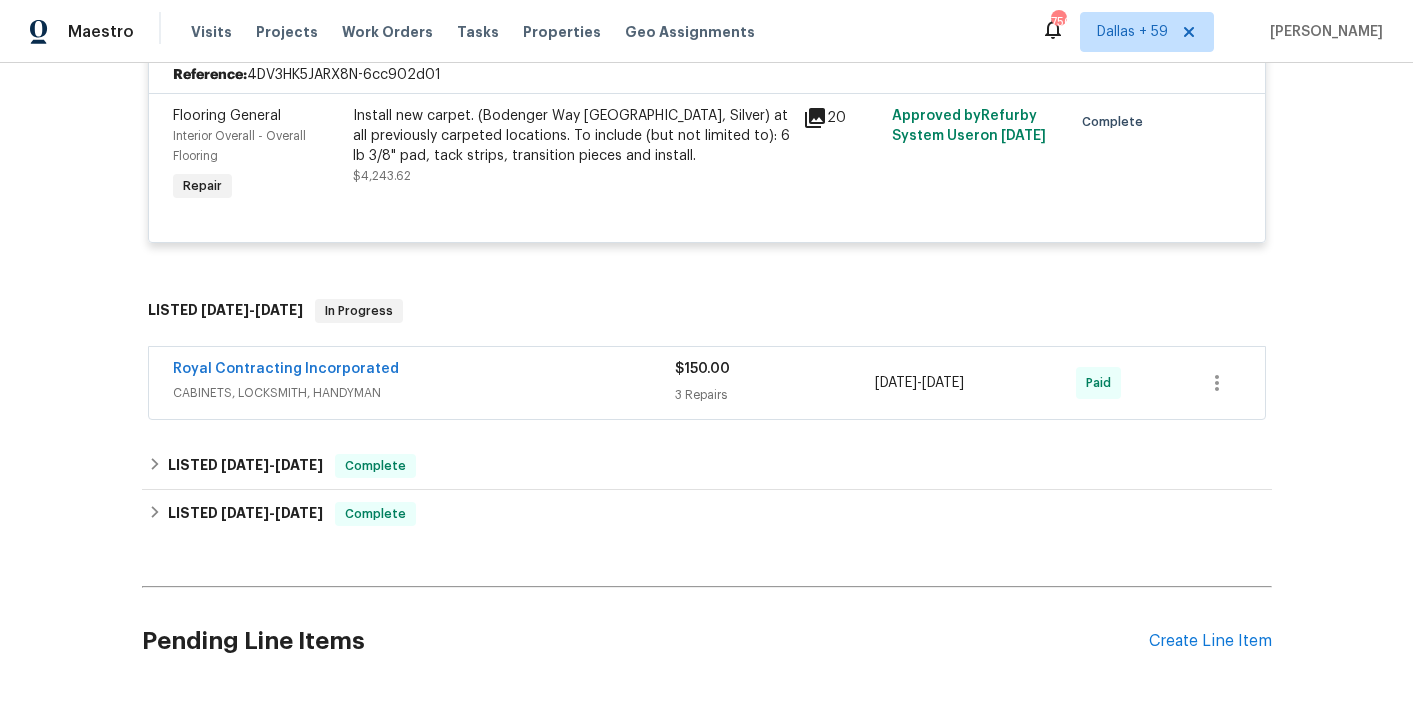 click on "Royal Contracting Incorporated" at bounding box center (424, 371) 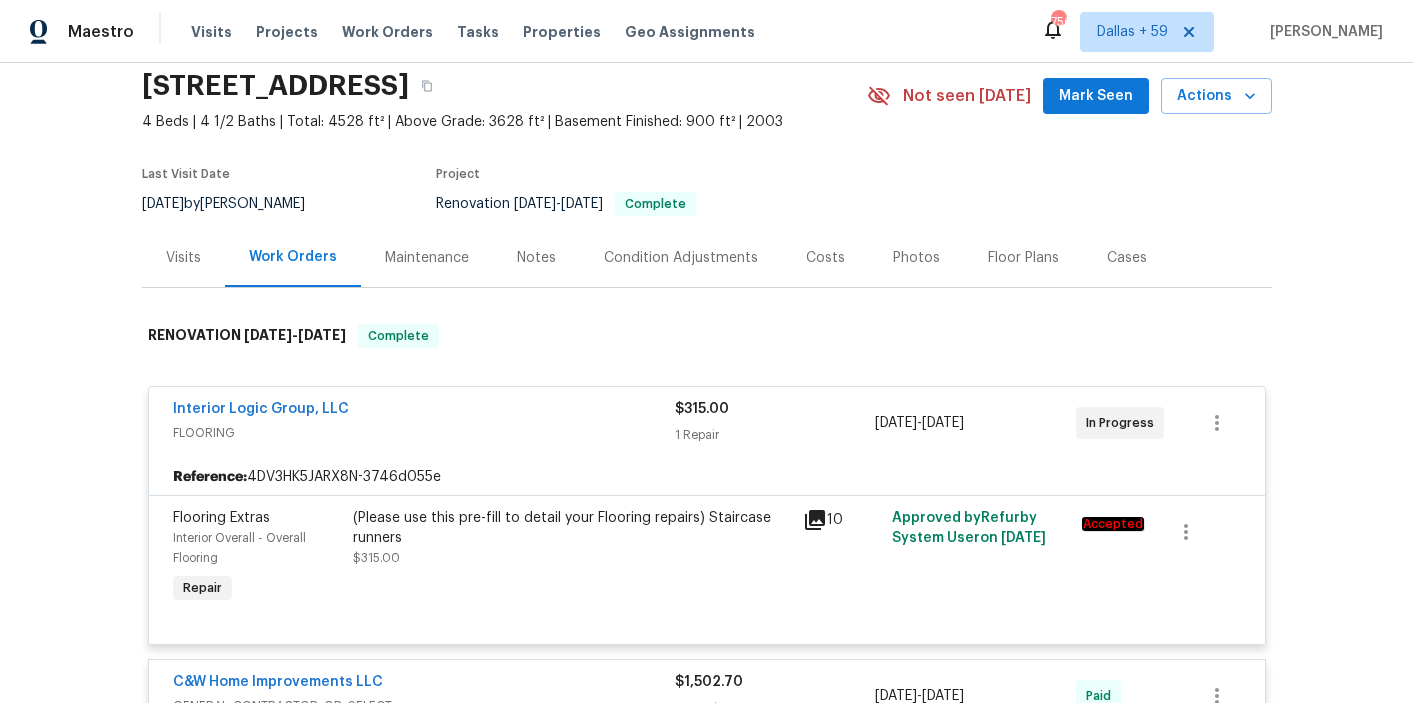scroll, scrollTop: 0, scrollLeft: 0, axis: both 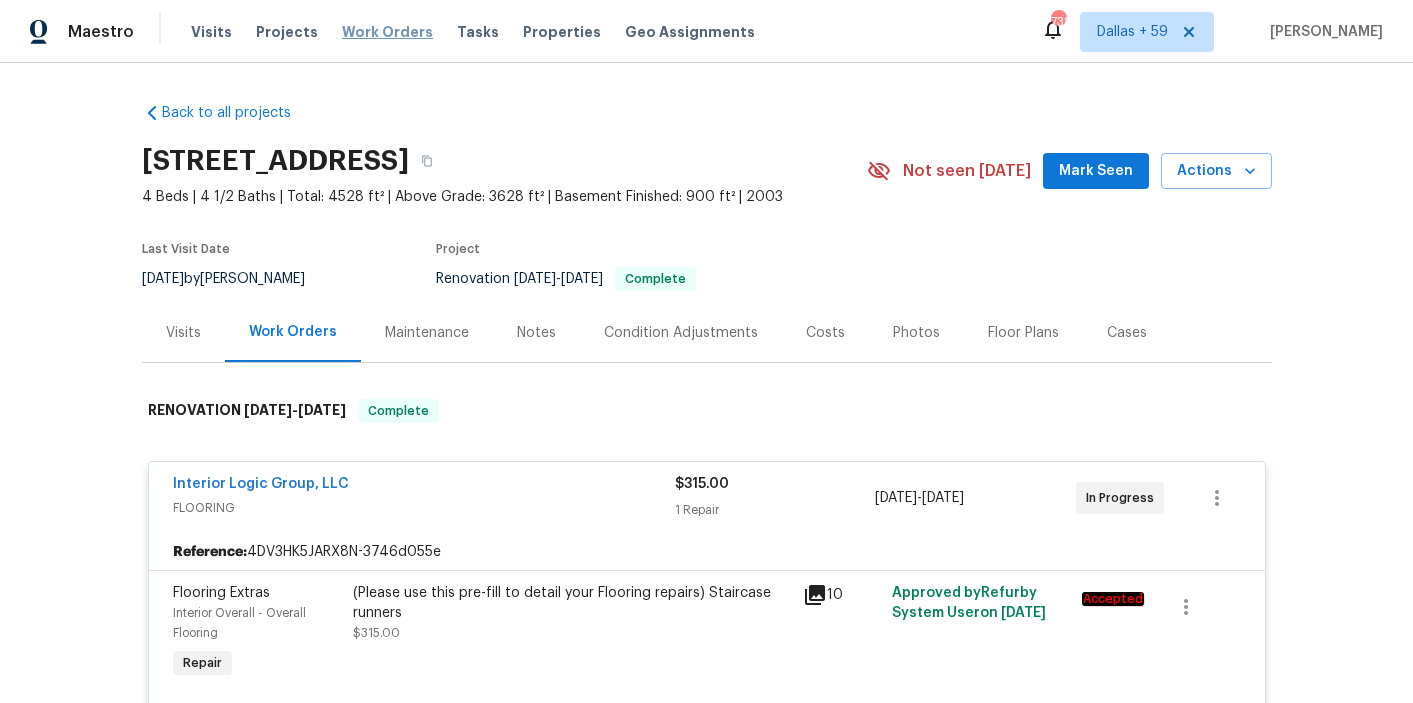 click on "Work Orders" at bounding box center (387, 32) 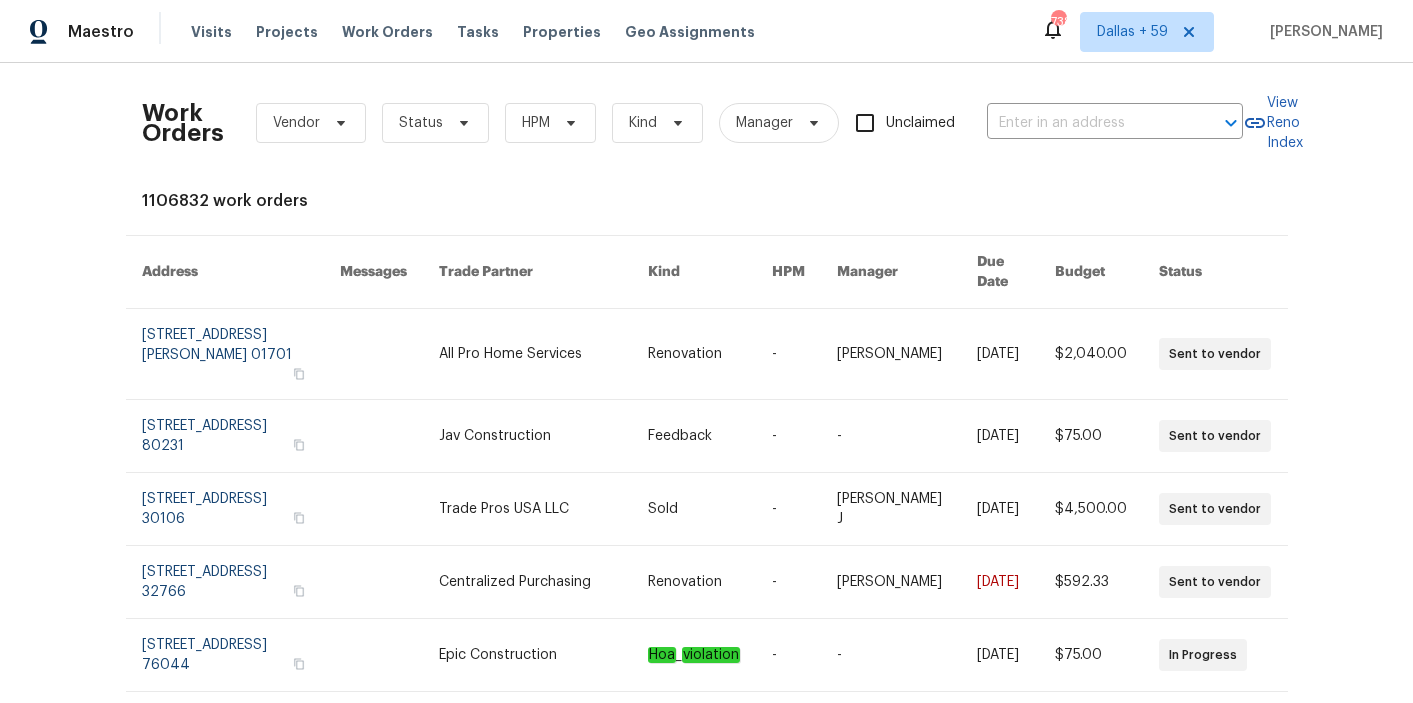 click on "Work Orders Vendor Status HPM Kind Manager Unclaimed ​" at bounding box center (692, 123) 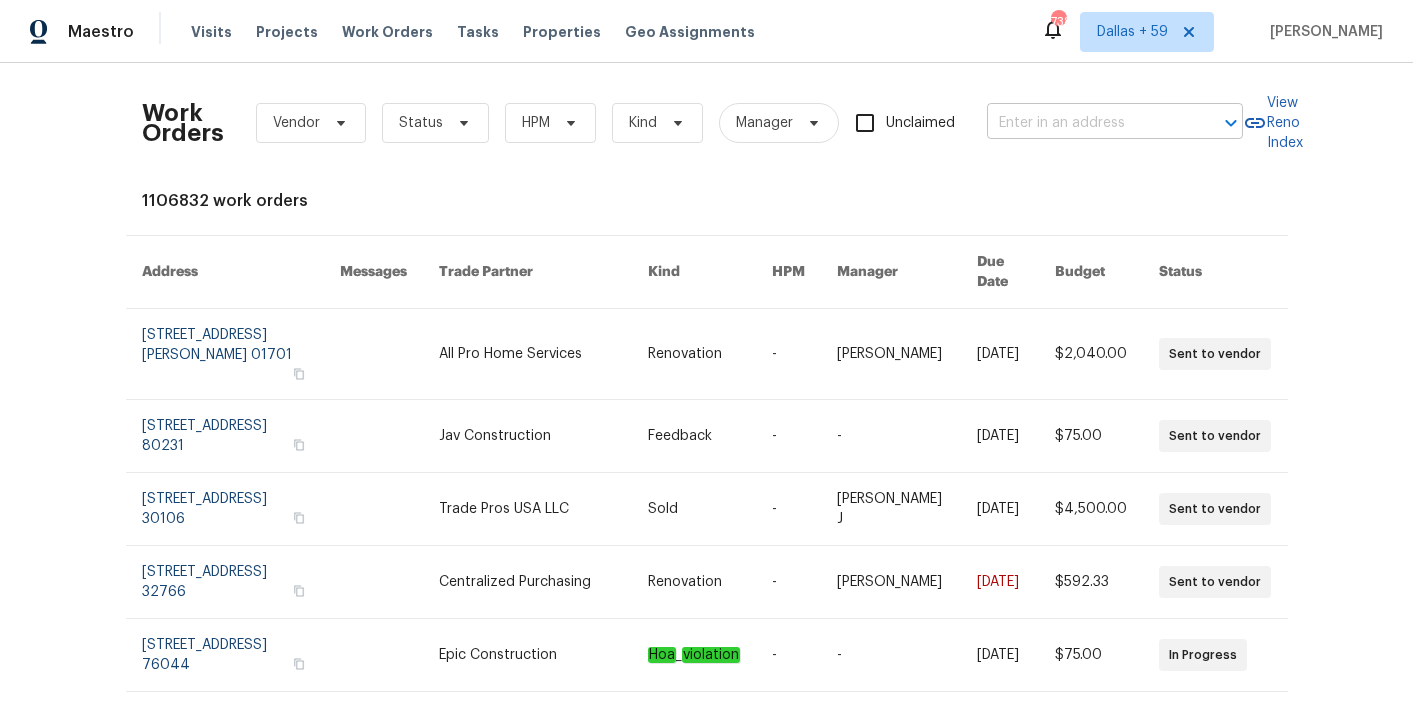 click at bounding box center (1087, 123) 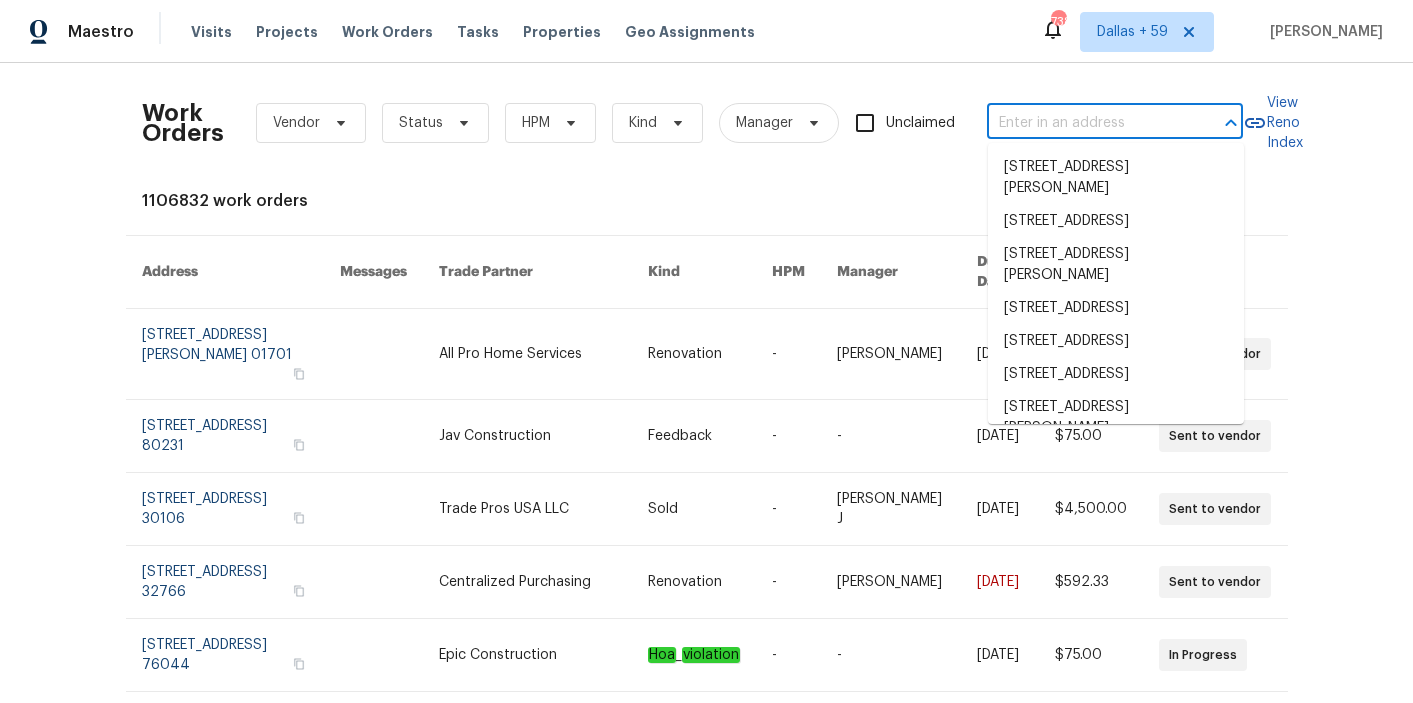 paste on "7715 Loro Linda Dr, Houston, TX 77083" 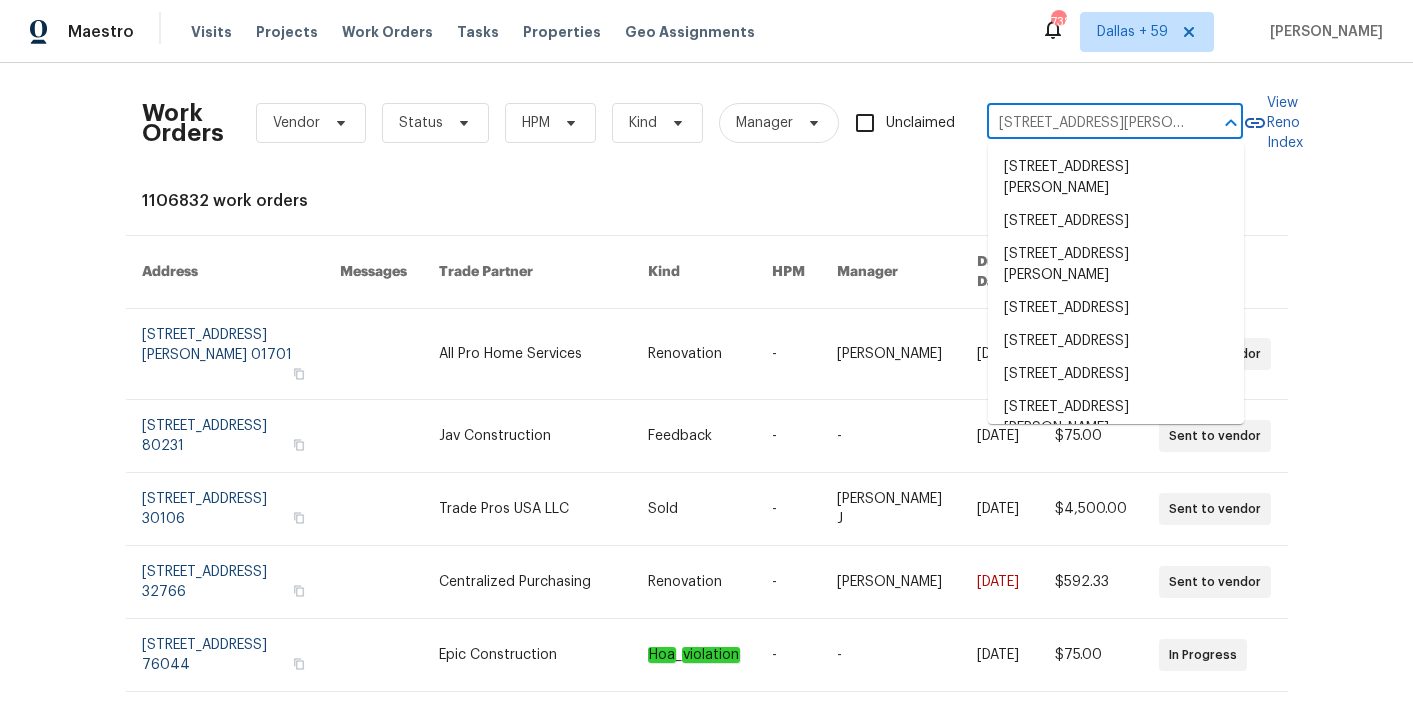scroll, scrollTop: 0, scrollLeft: 63, axis: horizontal 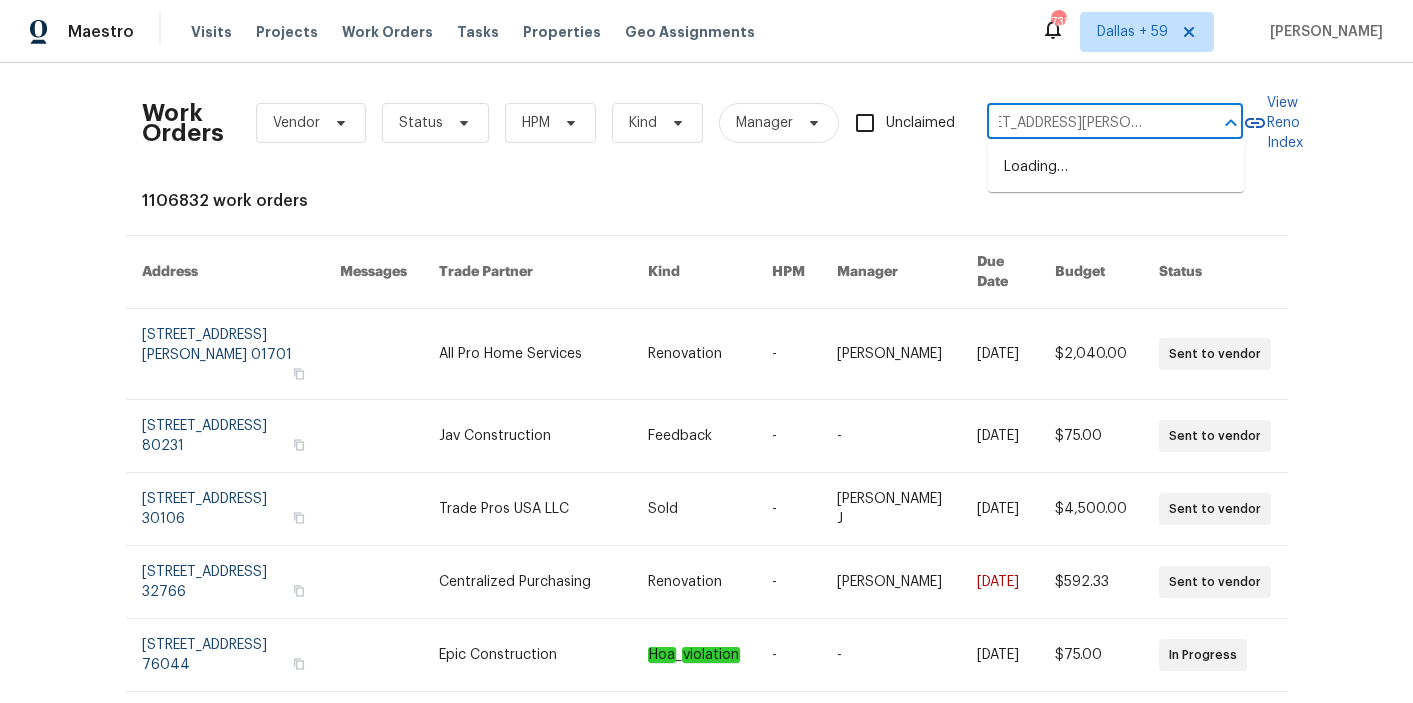 type on "7715 Loro Linda Dr, Houston, TX 77083" 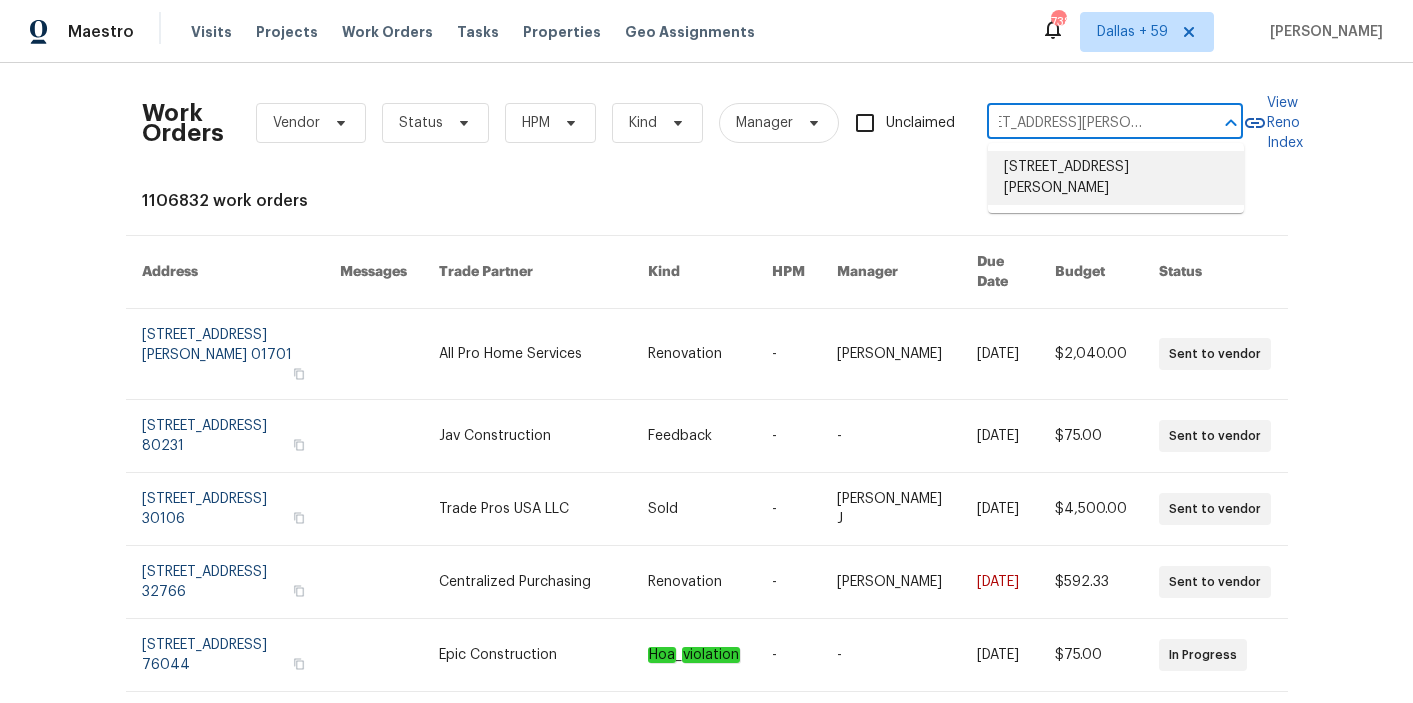 click on "7715 Loro Linda Dr, Houston, TX 77083" at bounding box center (1116, 178) 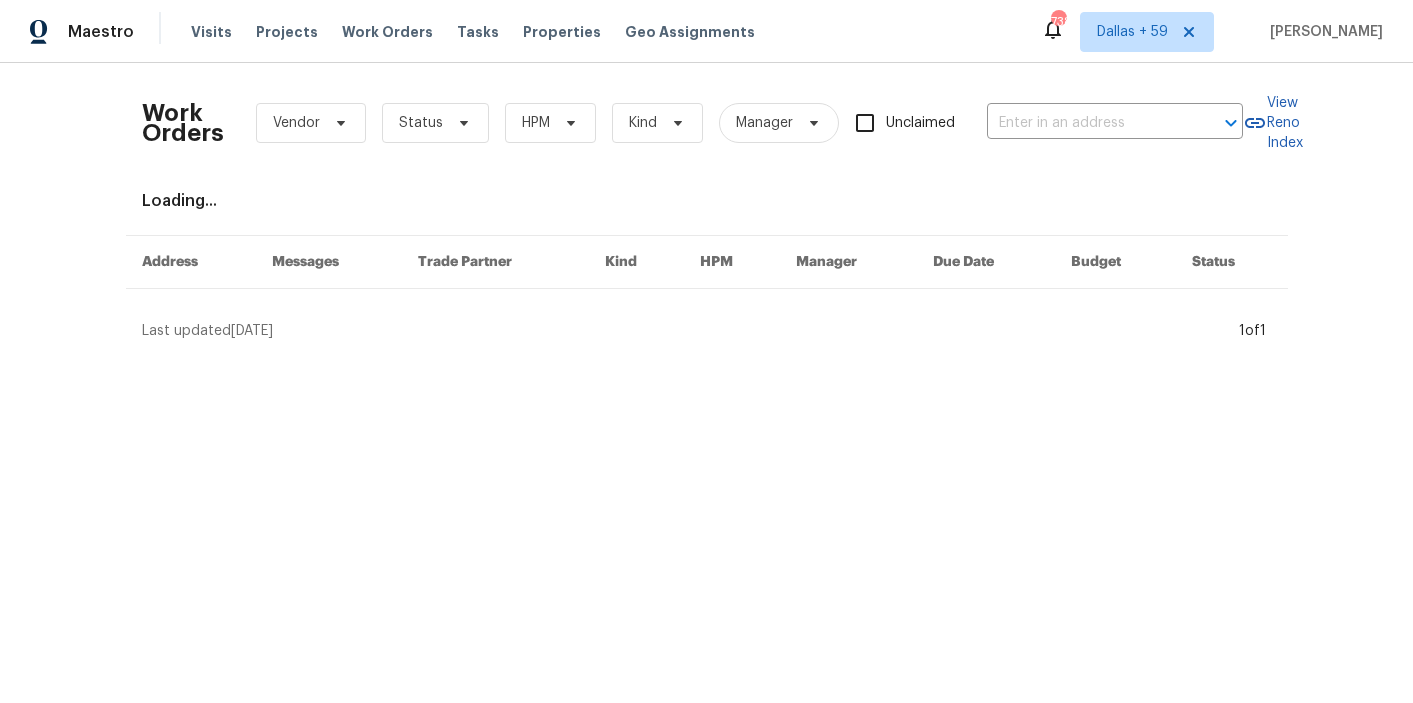type on "7715 Loro Linda Dr, Houston, TX 77083" 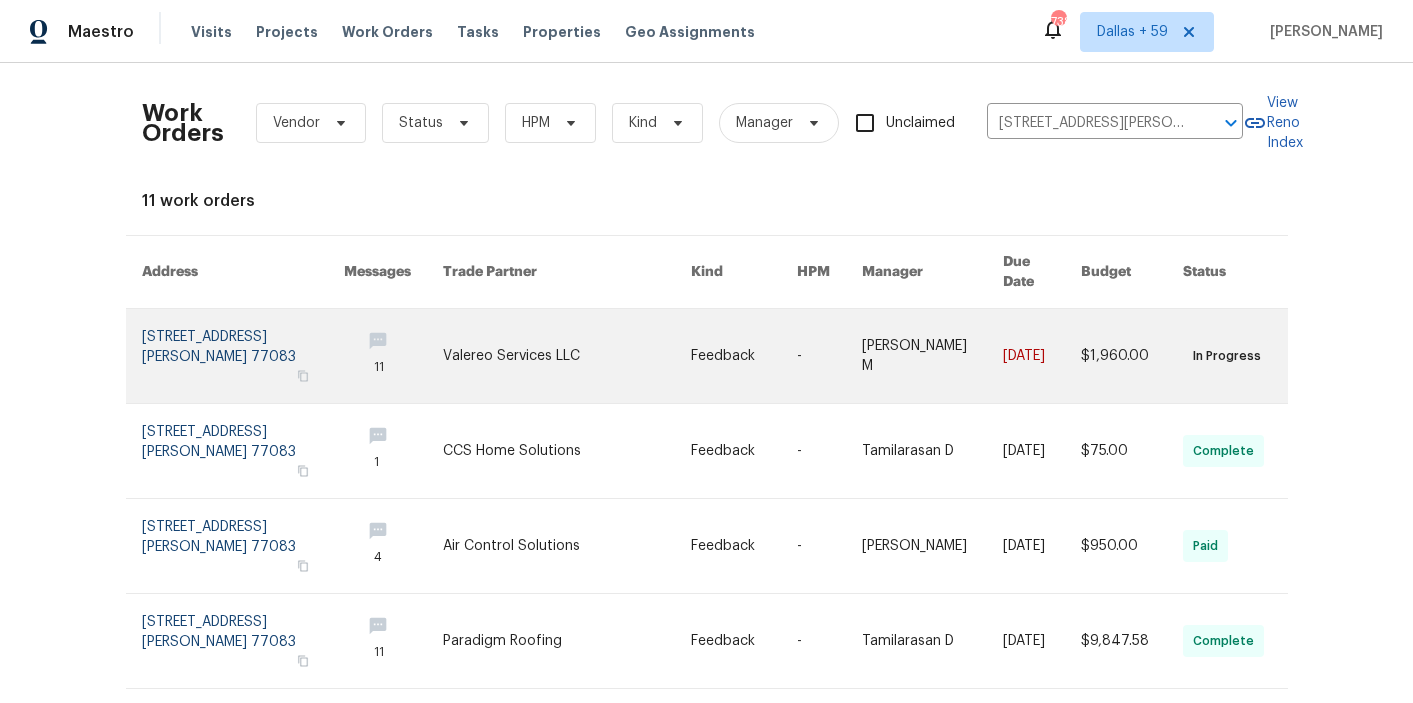 click at bounding box center (567, 356) 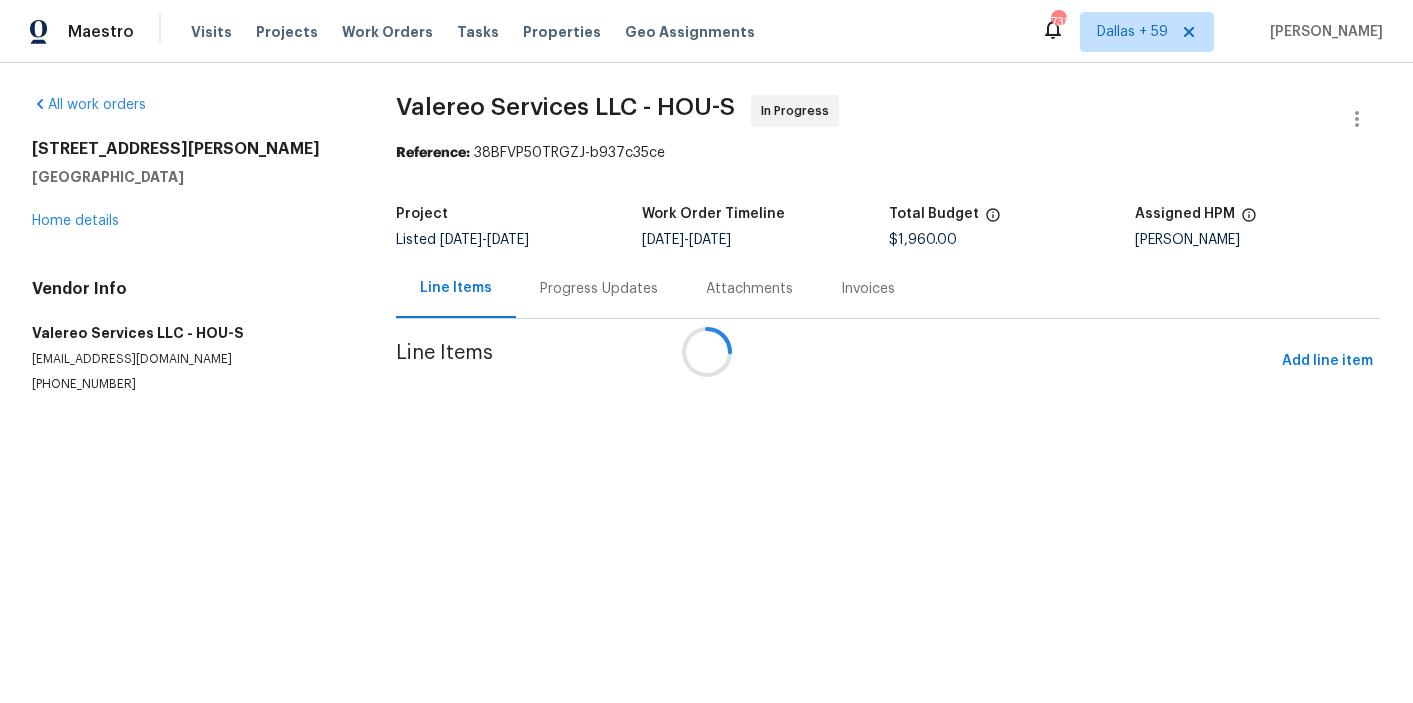 click at bounding box center [706, 351] 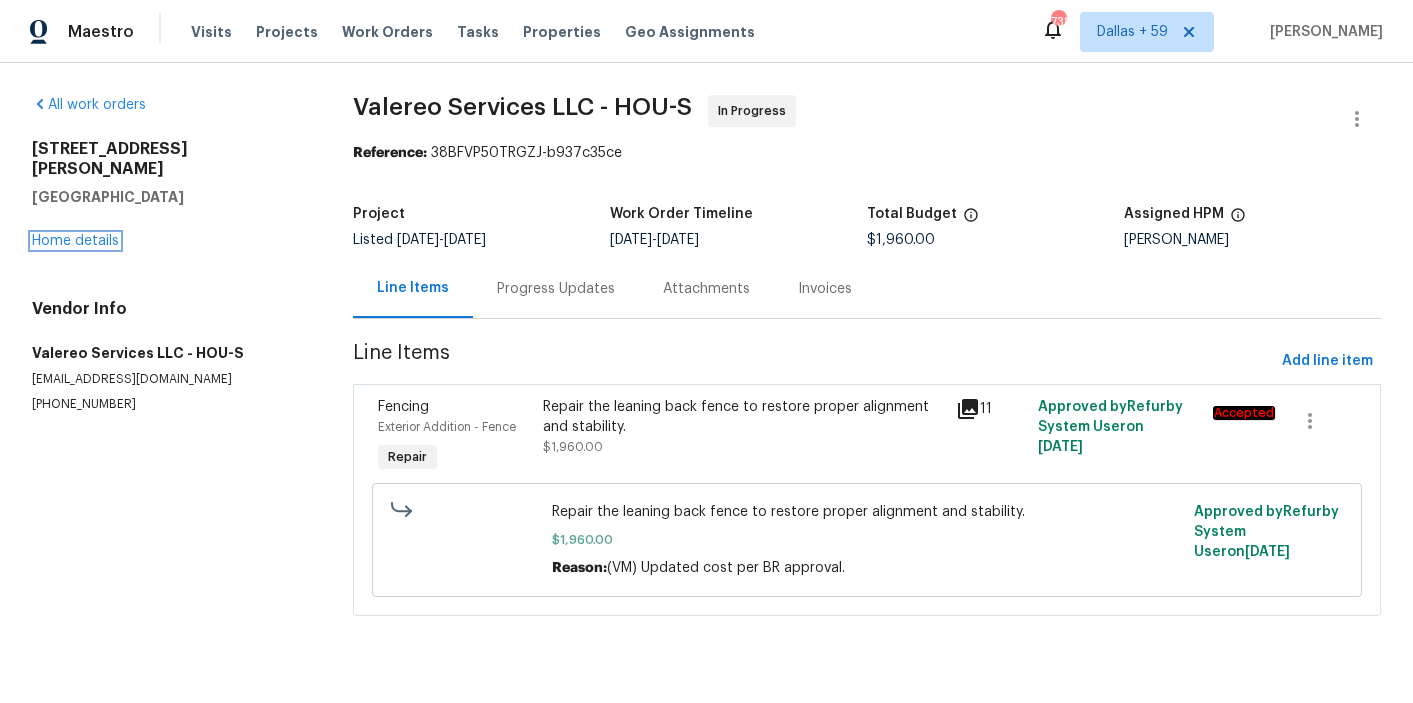click on "Home details" at bounding box center (75, 241) 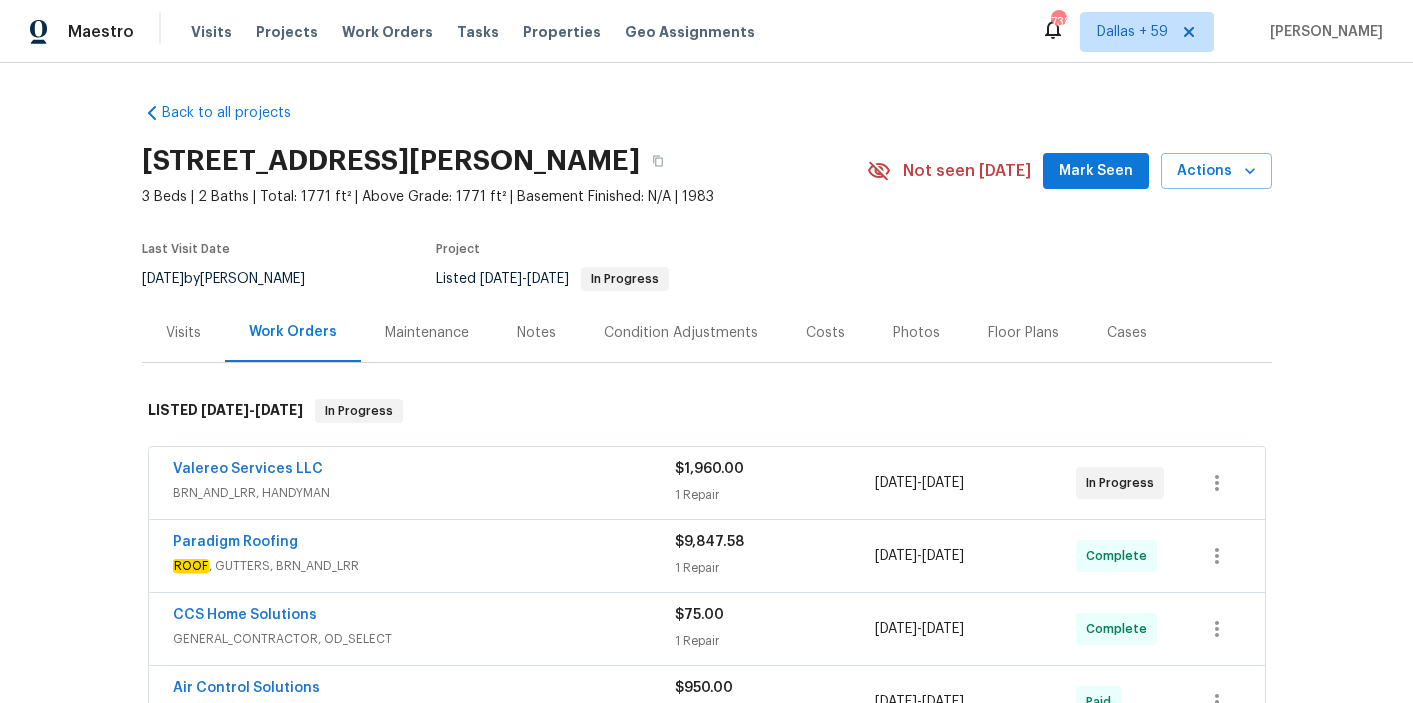 click on "BRN_AND_LRR, HANDYMAN" at bounding box center [424, 493] 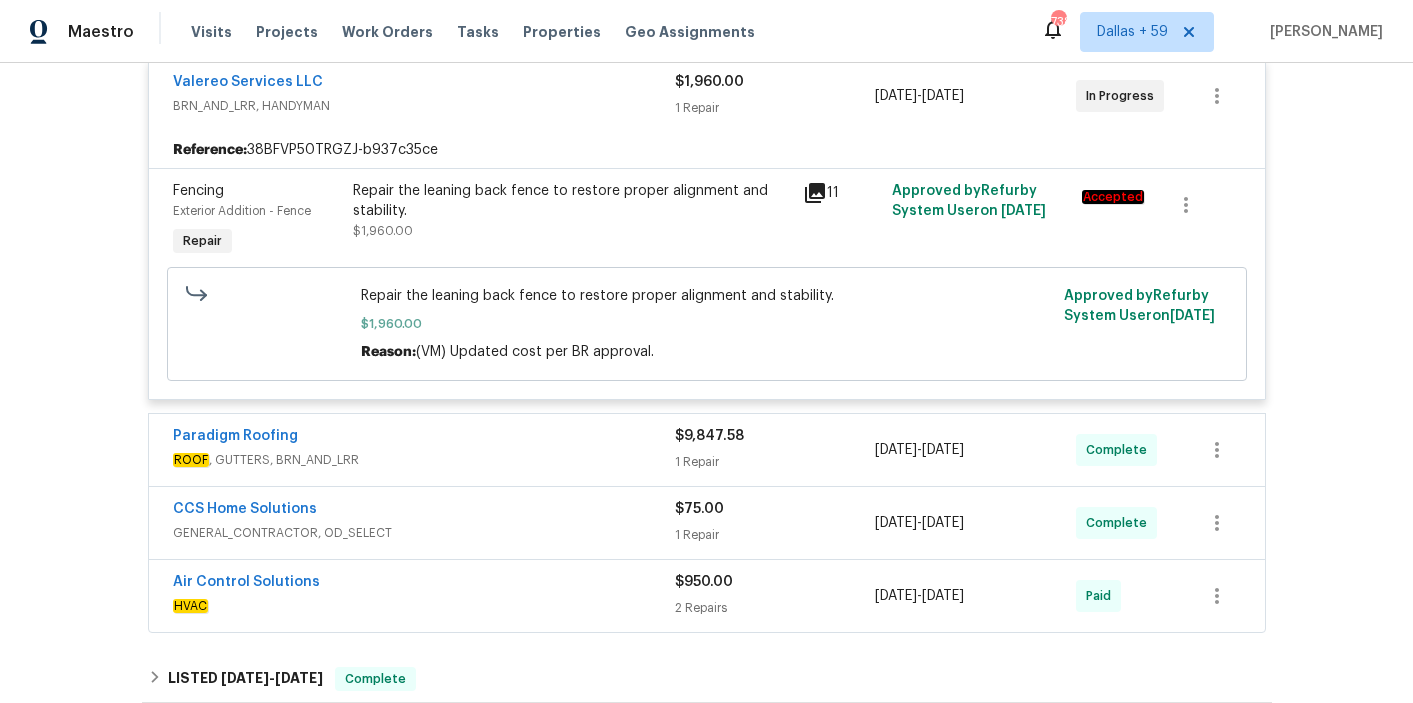 click on "ROOF , GUTTERS, BRN_AND_LRR" at bounding box center [424, 460] 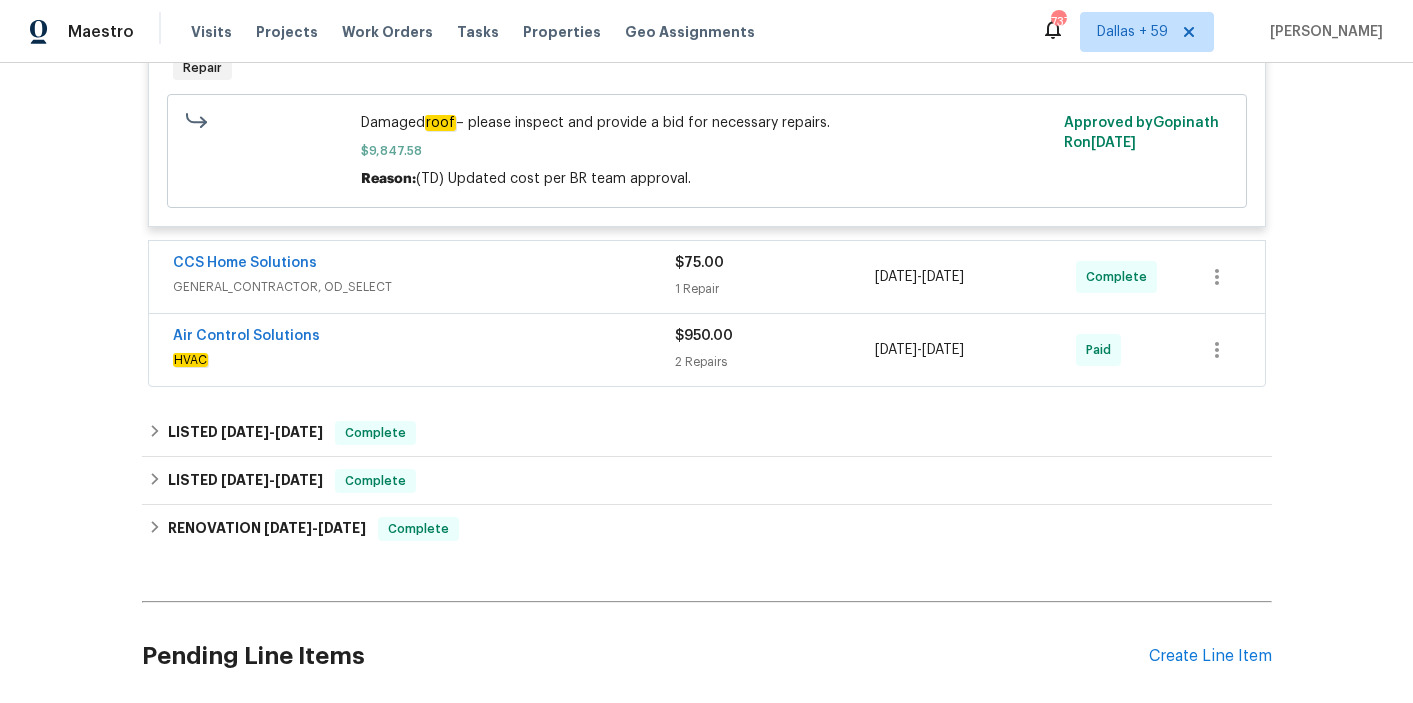 scroll, scrollTop: 952, scrollLeft: 0, axis: vertical 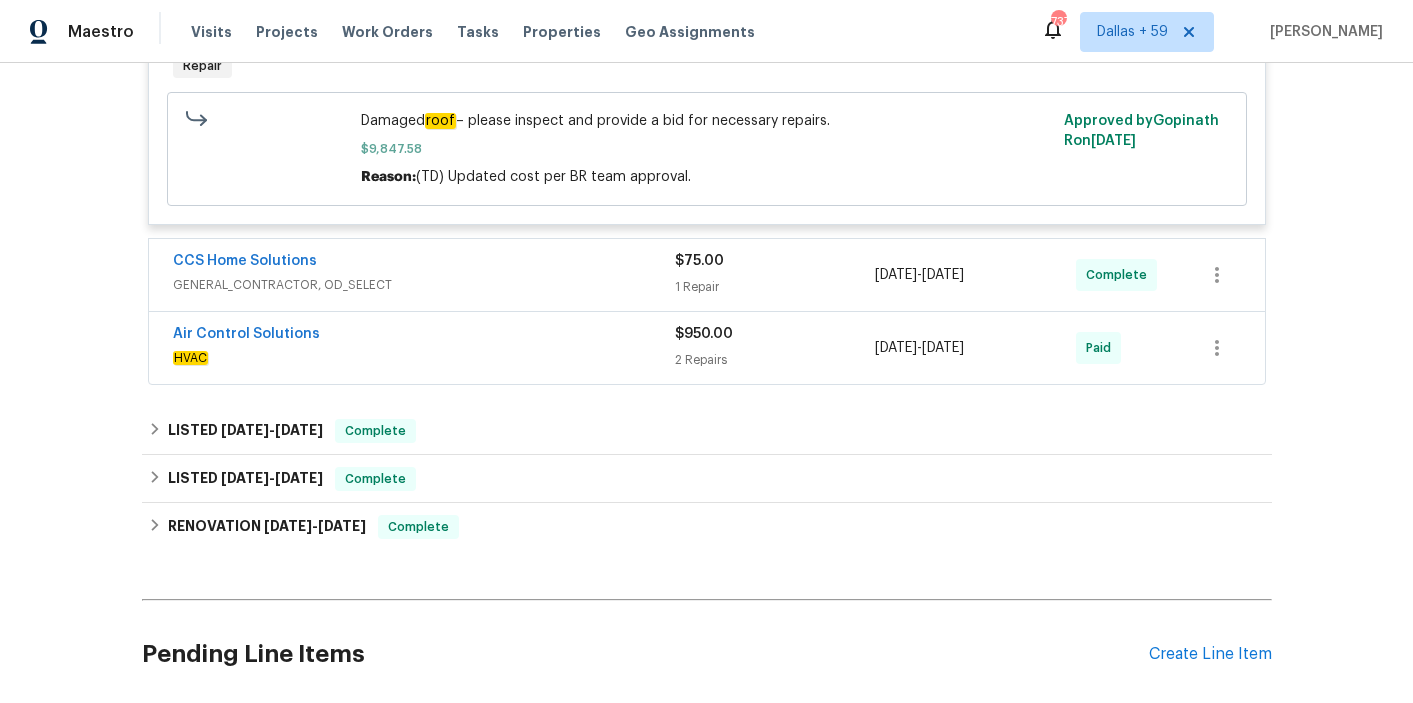 click on "Air Control Solutions" at bounding box center (424, 336) 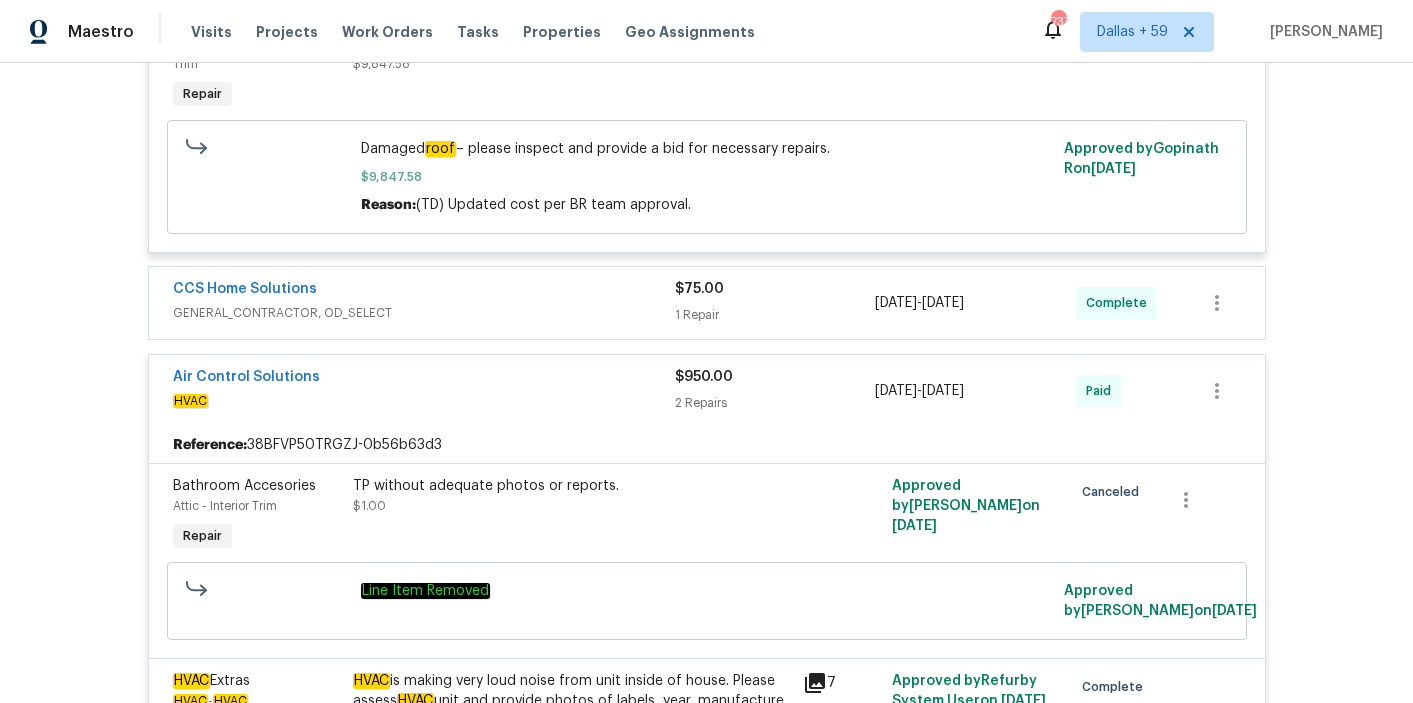 scroll, scrollTop: 923, scrollLeft: 0, axis: vertical 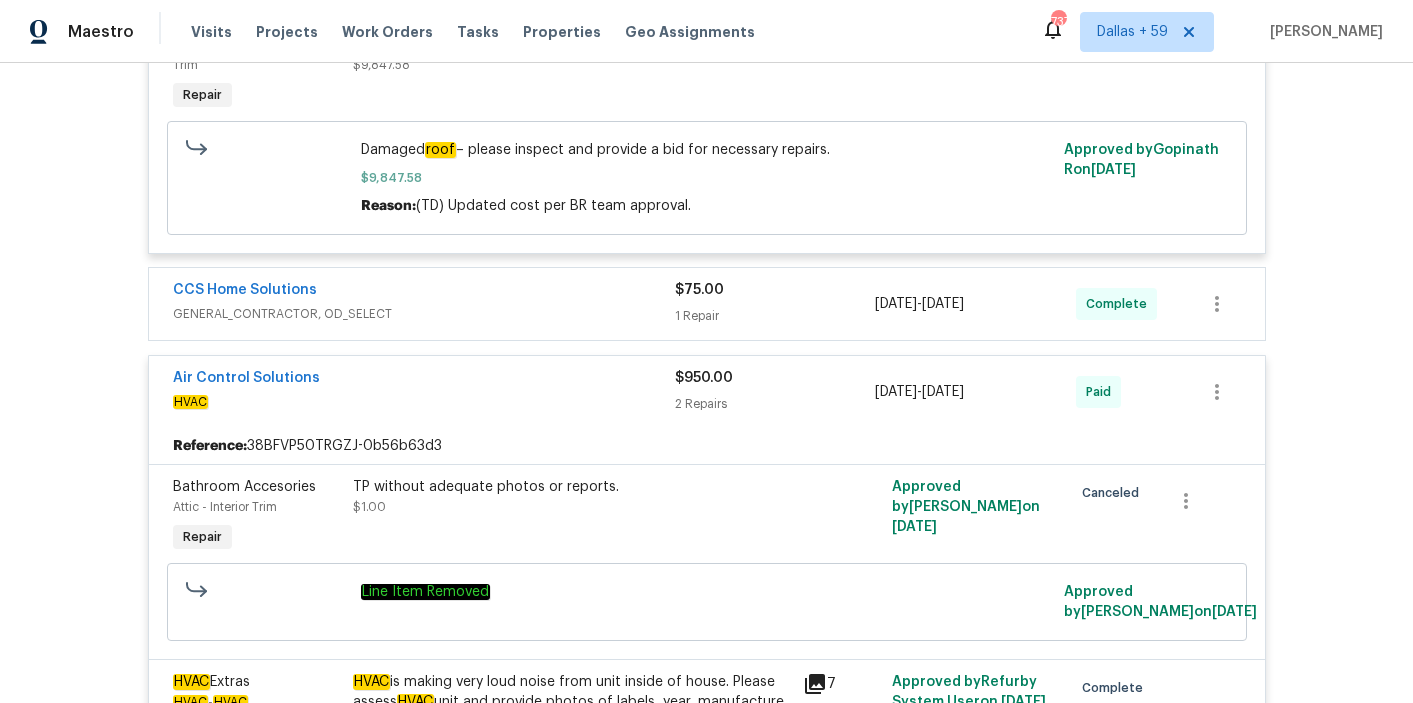 click on "GENERAL_CONTRACTOR, OD_SELECT" at bounding box center [424, 314] 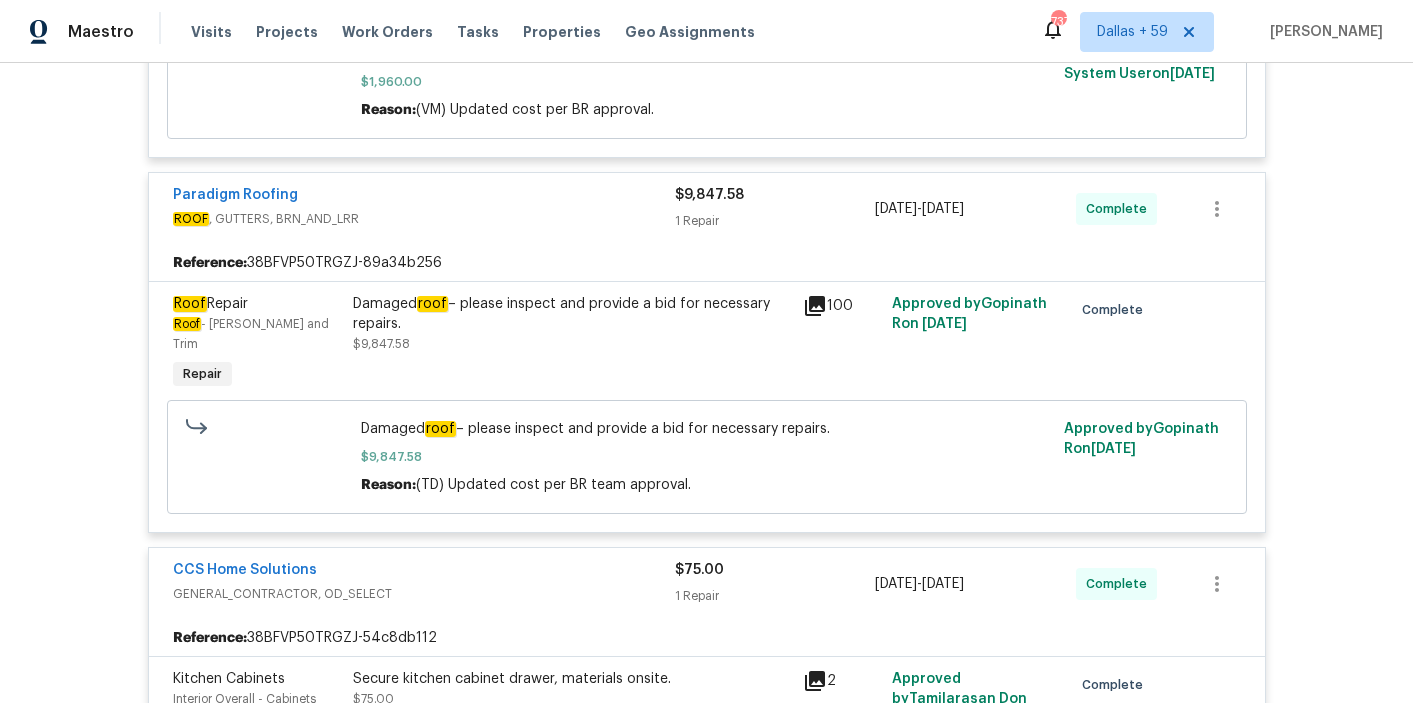 scroll, scrollTop: 646, scrollLeft: 0, axis: vertical 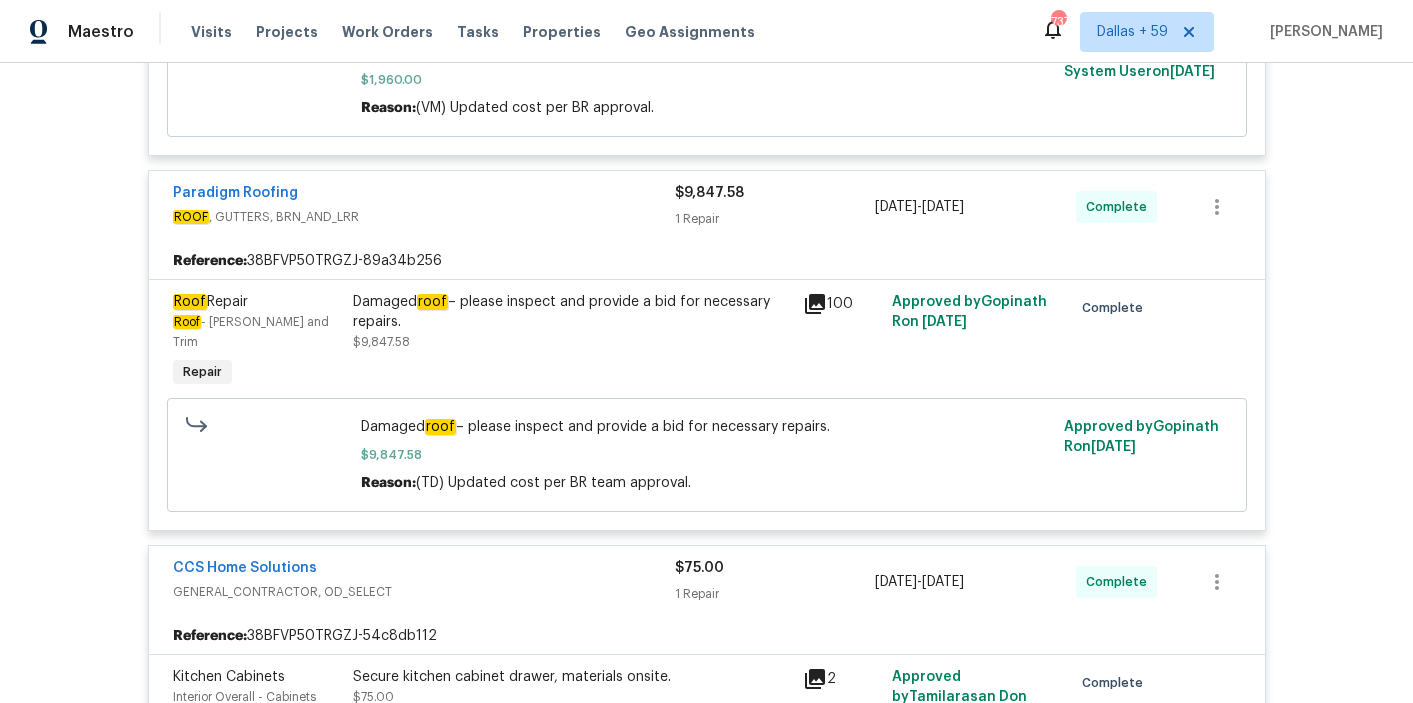 click on "Damaged  roof  – please inspect and provide a bid for necessary repairs." at bounding box center [572, 312] 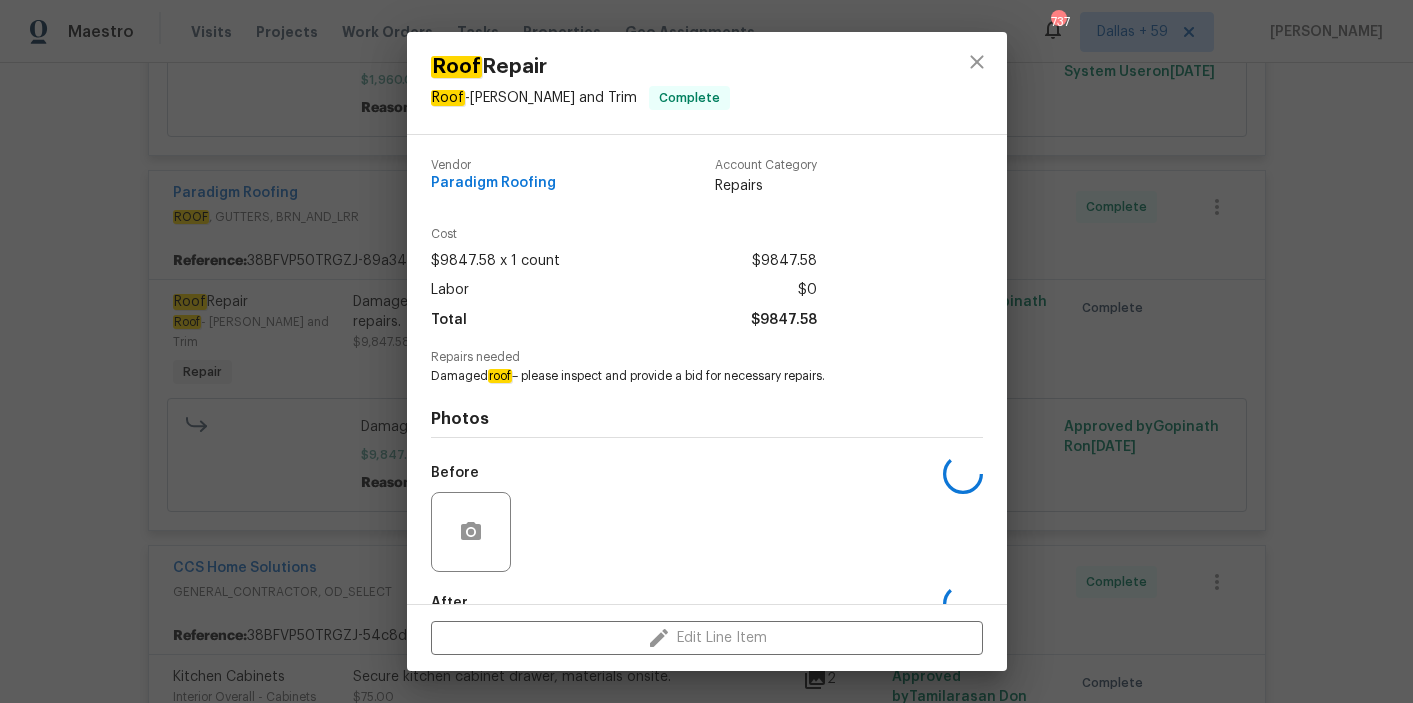 scroll, scrollTop: 118, scrollLeft: 0, axis: vertical 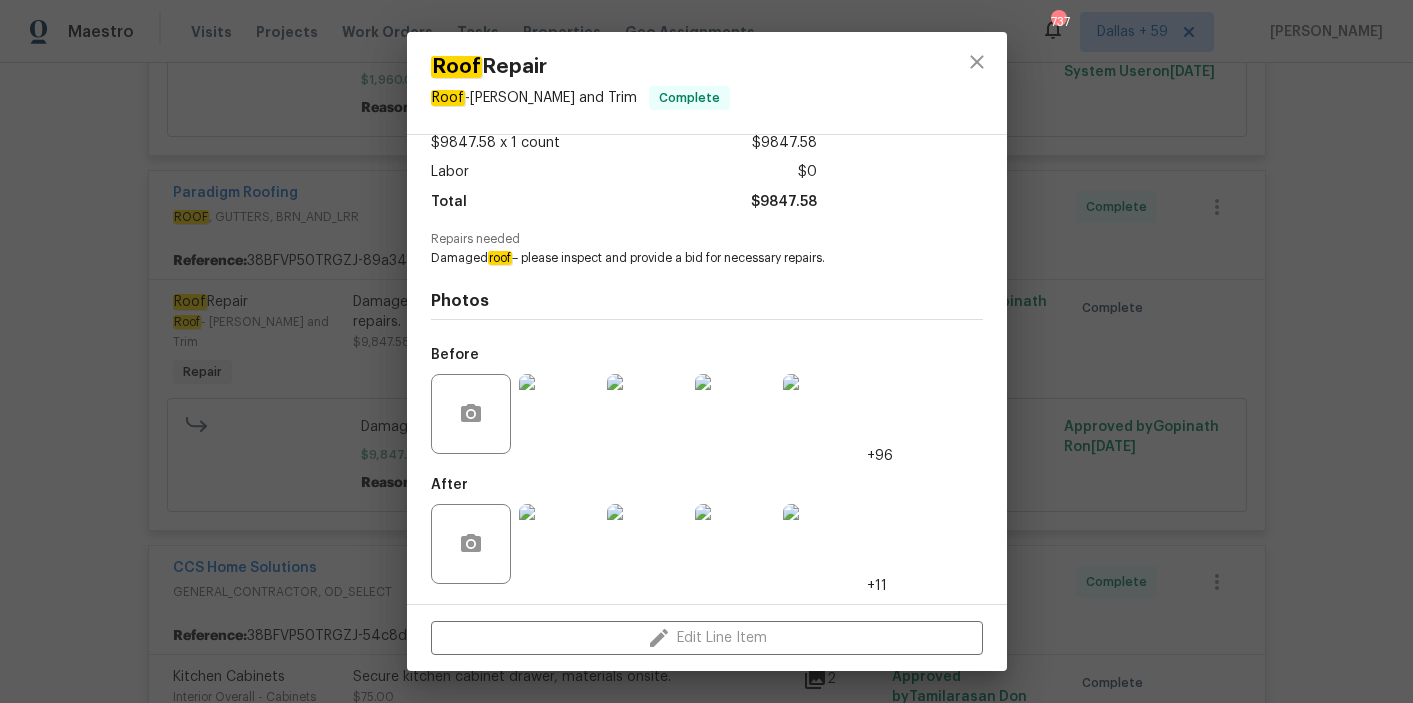 click at bounding box center (559, 544) 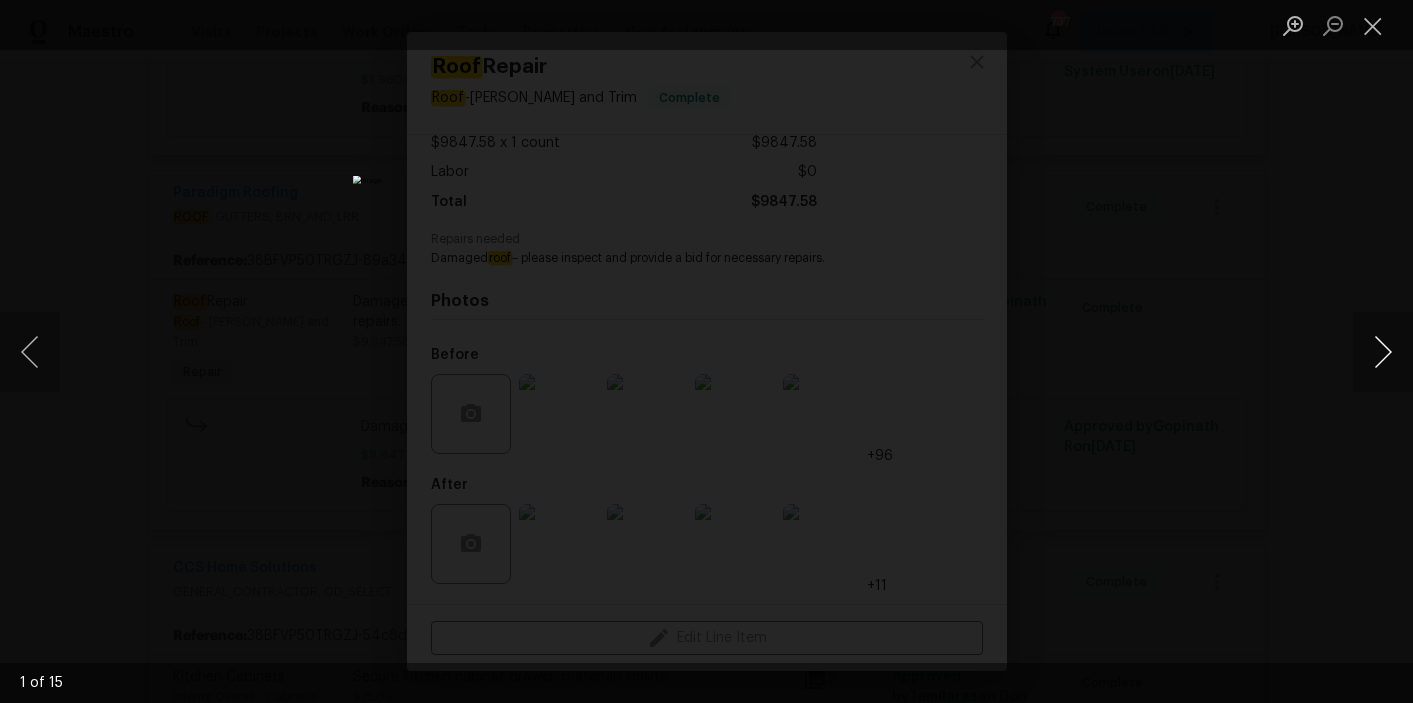 click at bounding box center [1383, 352] 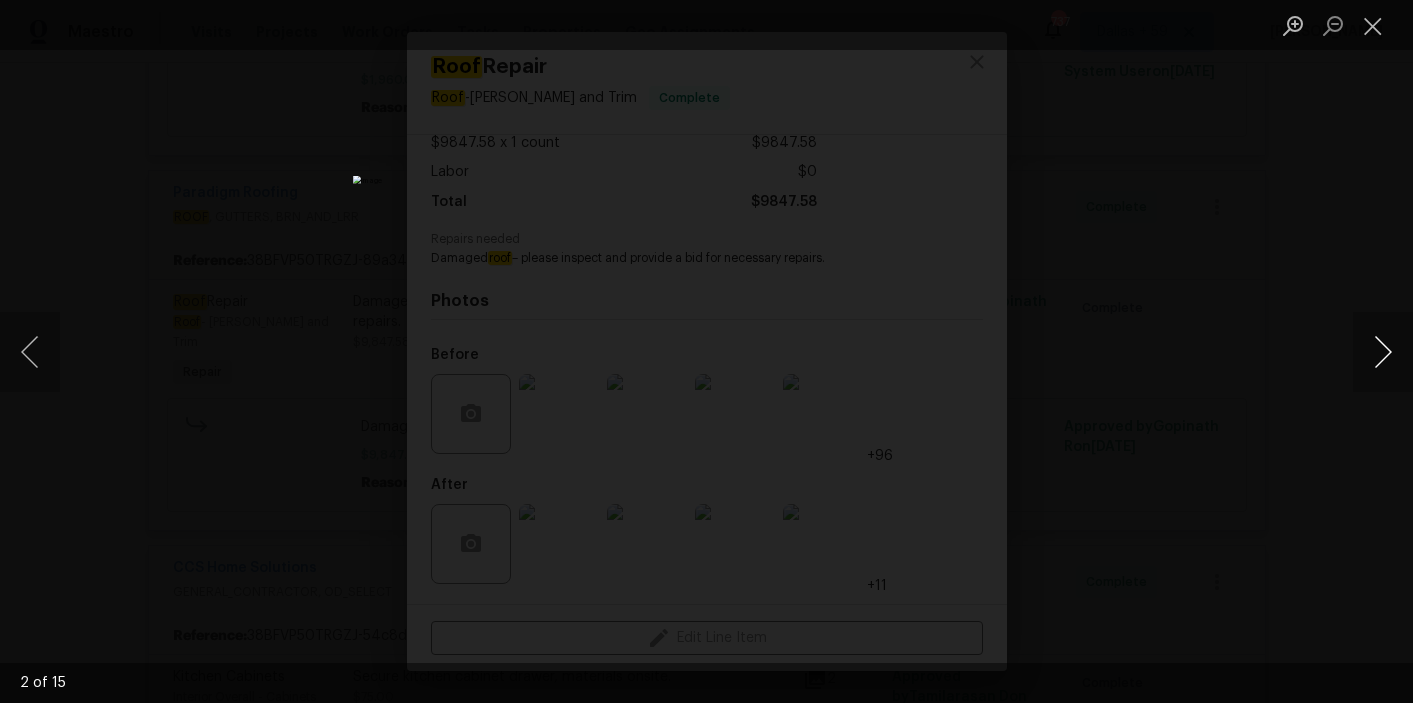 click at bounding box center [1383, 352] 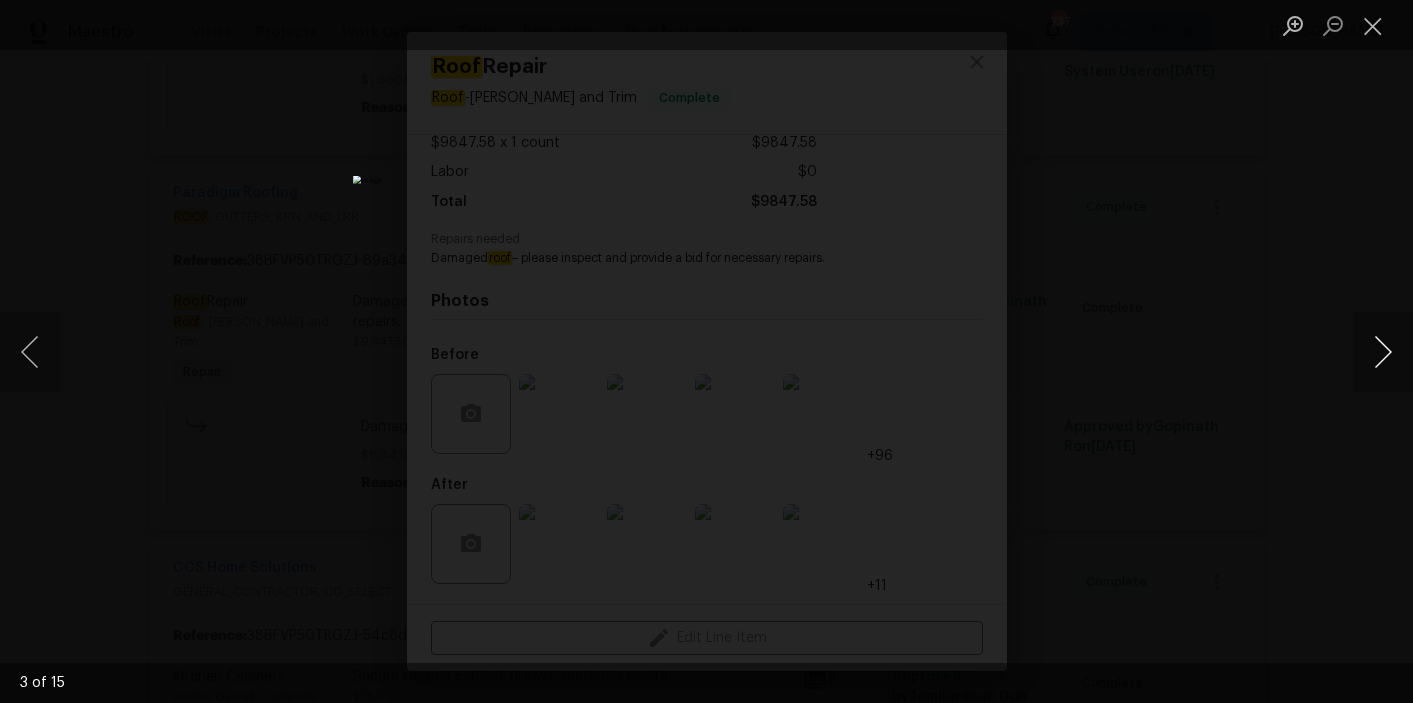click at bounding box center [1383, 352] 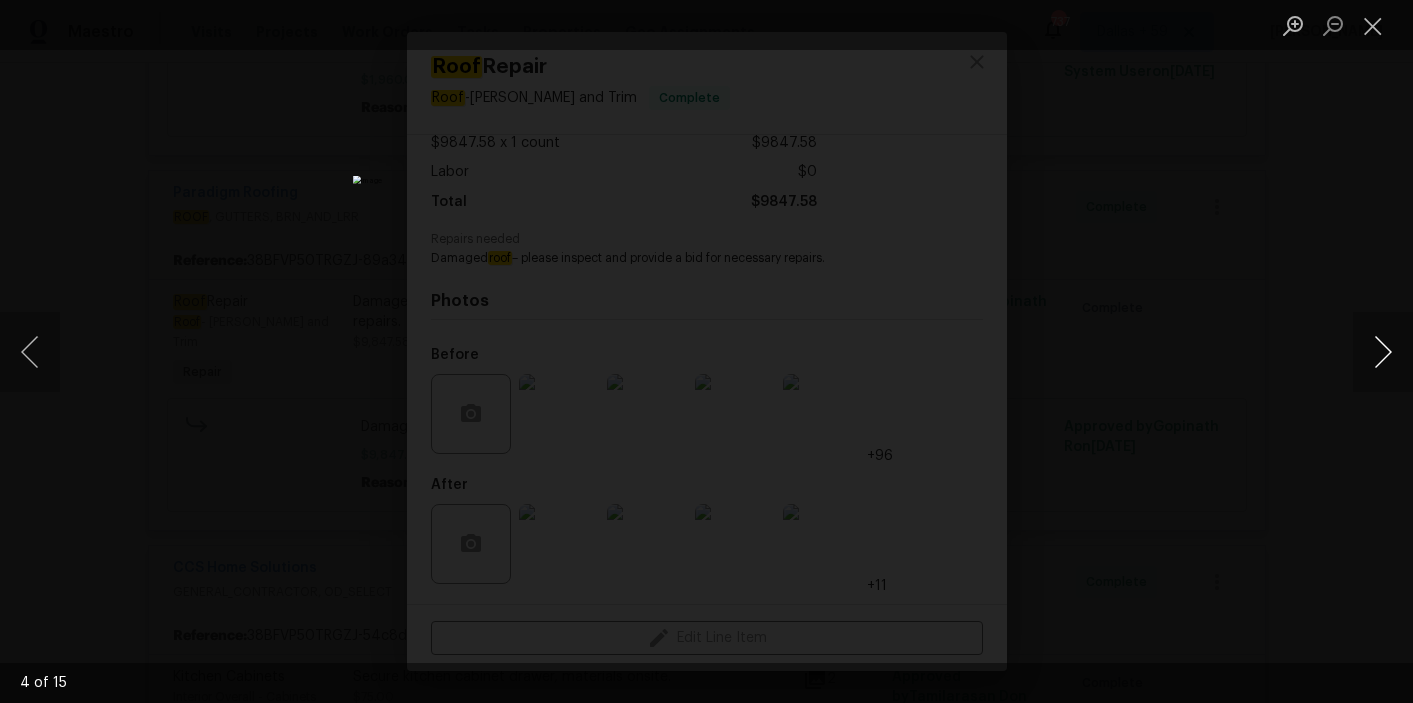 click at bounding box center [1383, 352] 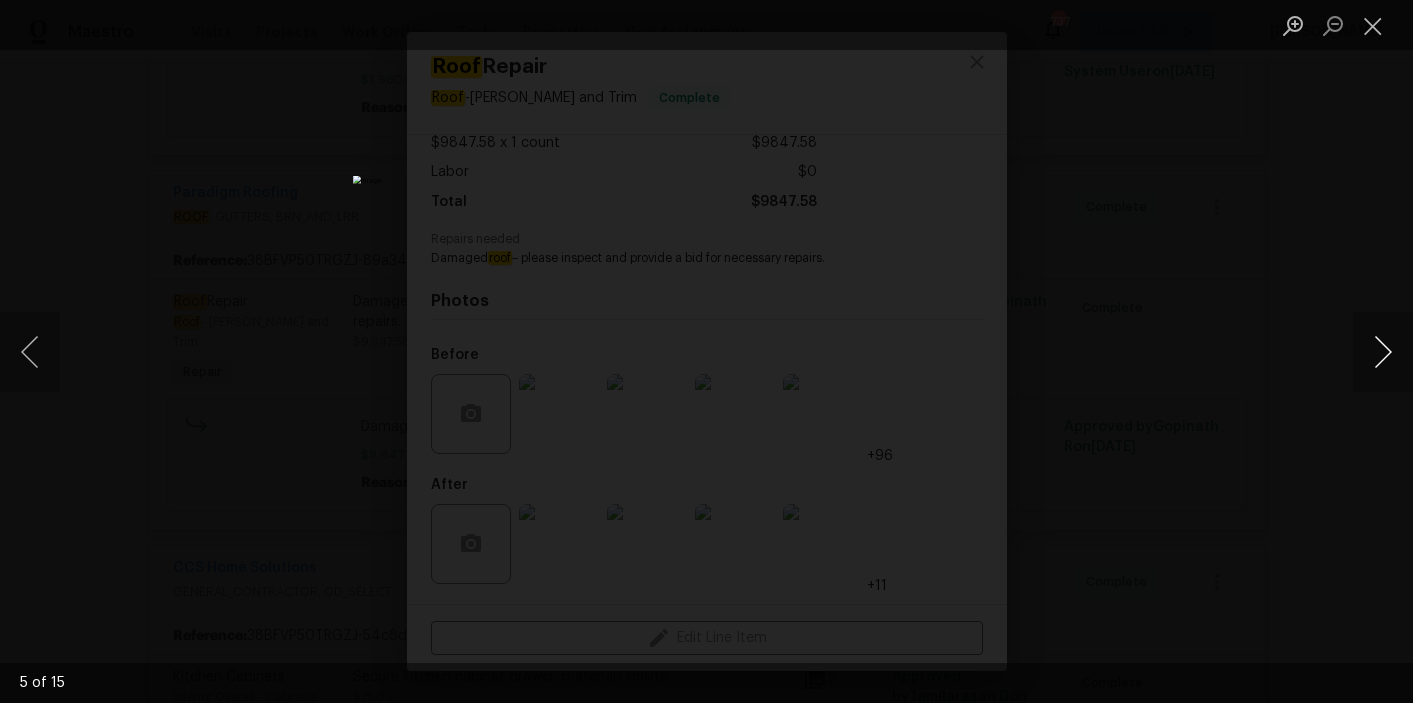 click at bounding box center [1383, 352] 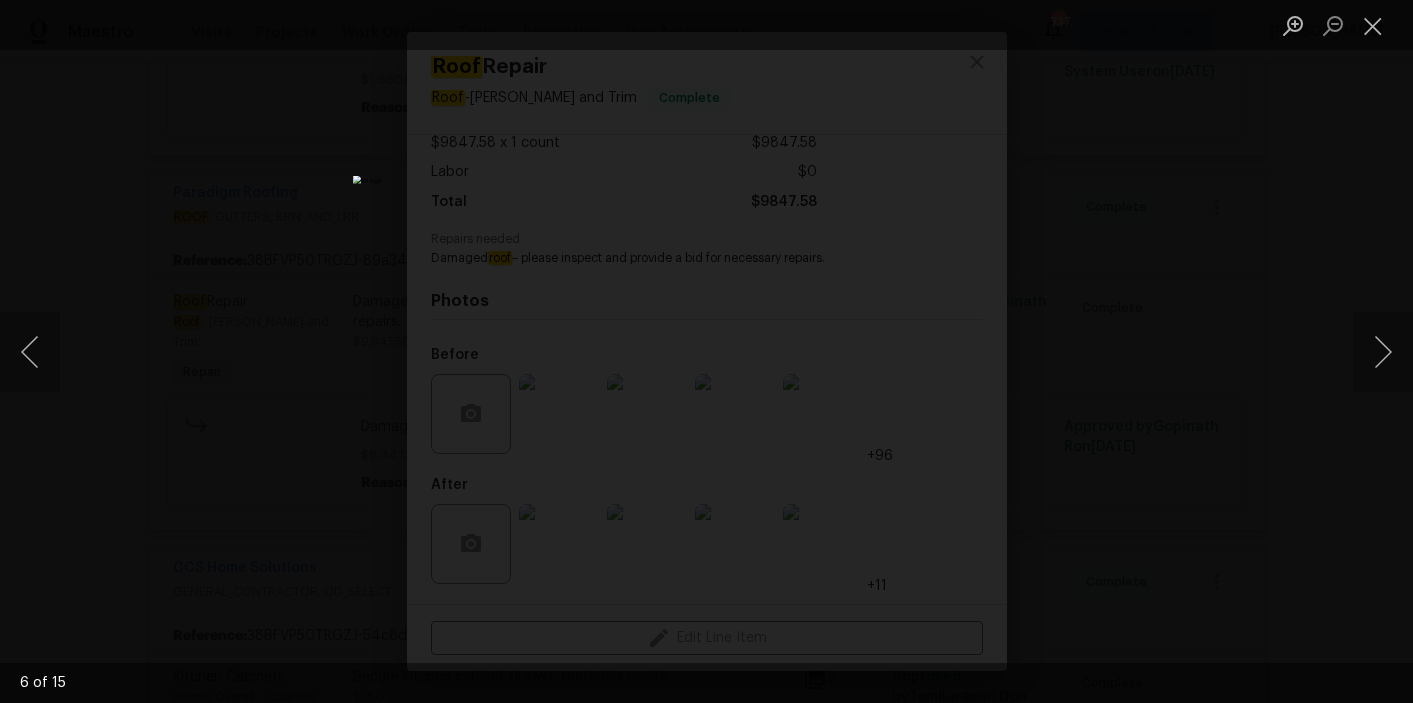 click at bounding box center [706, 351] 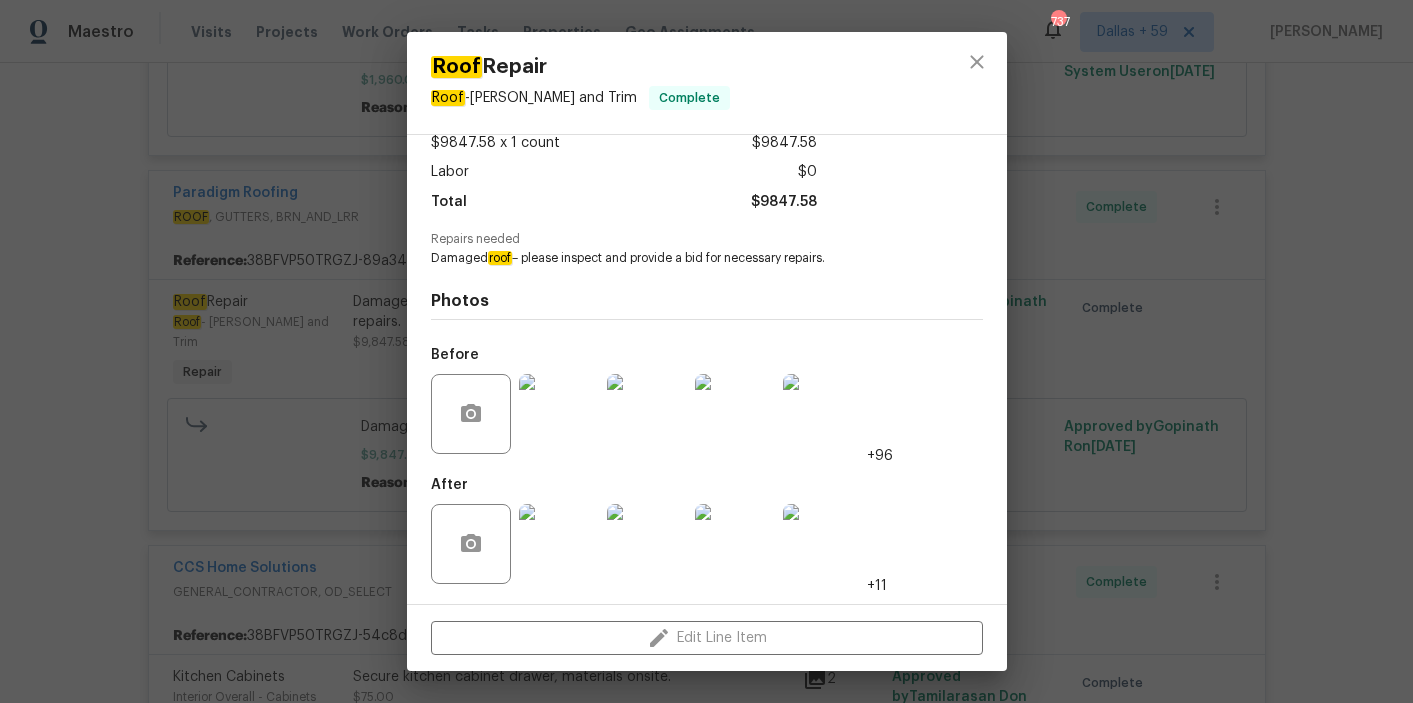click on "Roof  Repair Roof  -  Eaves and Trim Complete Vendor Paradigm Roofing Account Category Repairs Cost $9847.58 x 1 count $9847.58 Labor $0 Total $9847.58 Repairs needed Damaged  roof  – please inspect and provide a bid for necessary repairs. Photos Before  +96 After  +11  Edit Line Item" at bounding box center (706, 351) 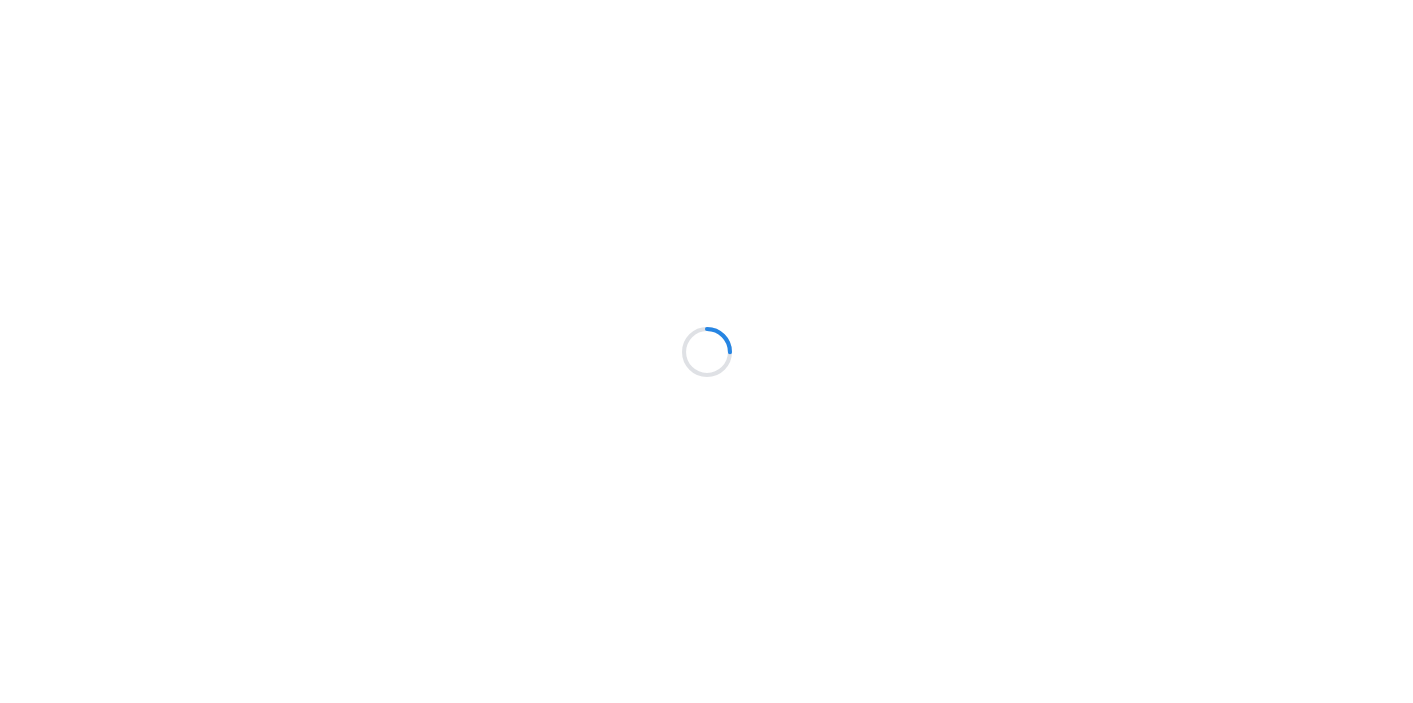 scroll, scrollTop: 0, scrollLeft: 0, axis: both 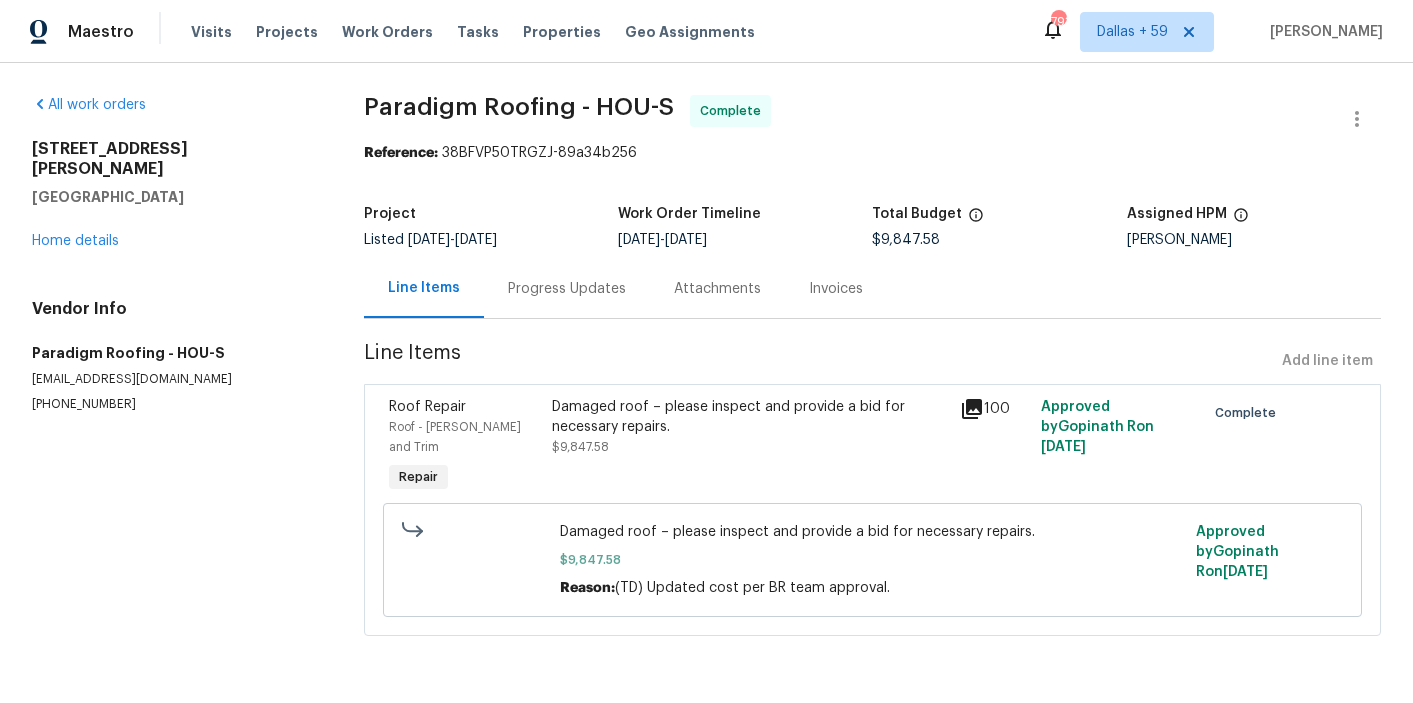 click on "Progress Updates" at bounding box center (567, 289) 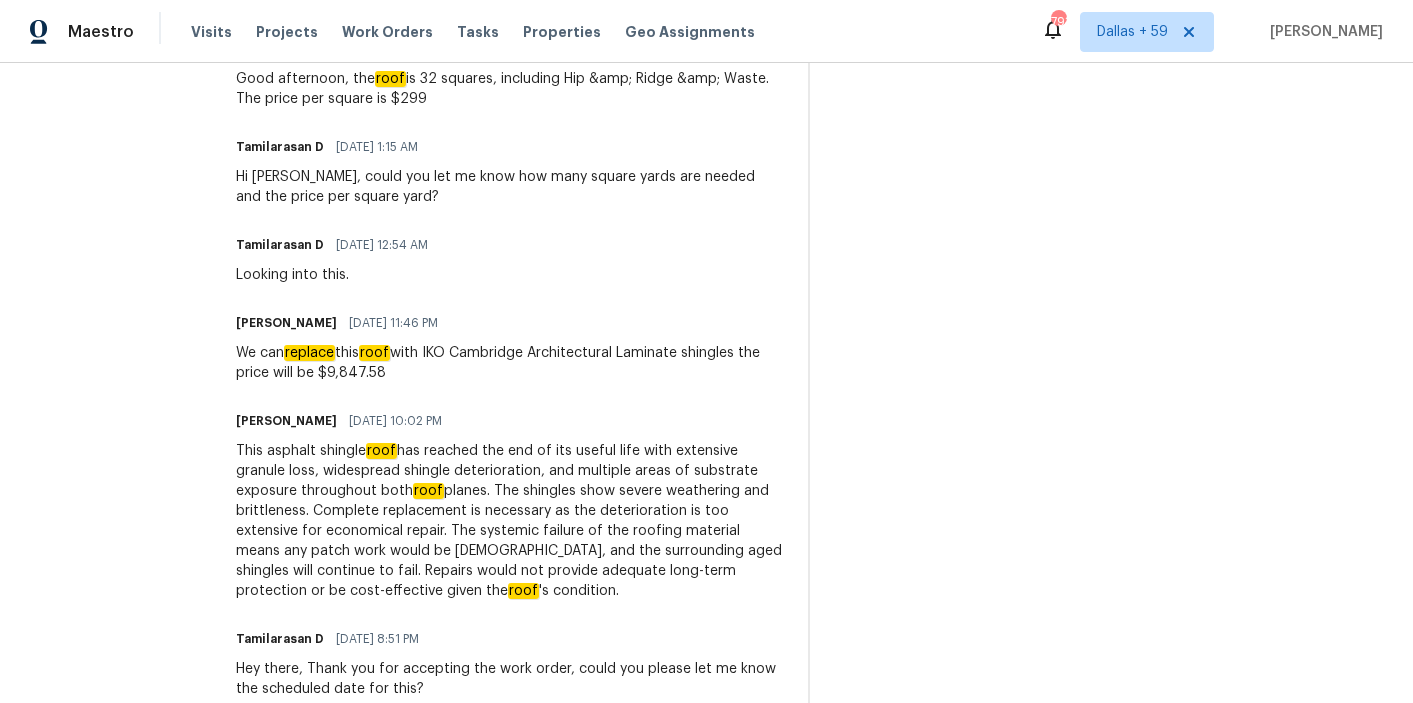 scroll, scrollTop: 2693, scrollLeft: 0, axis: vertical 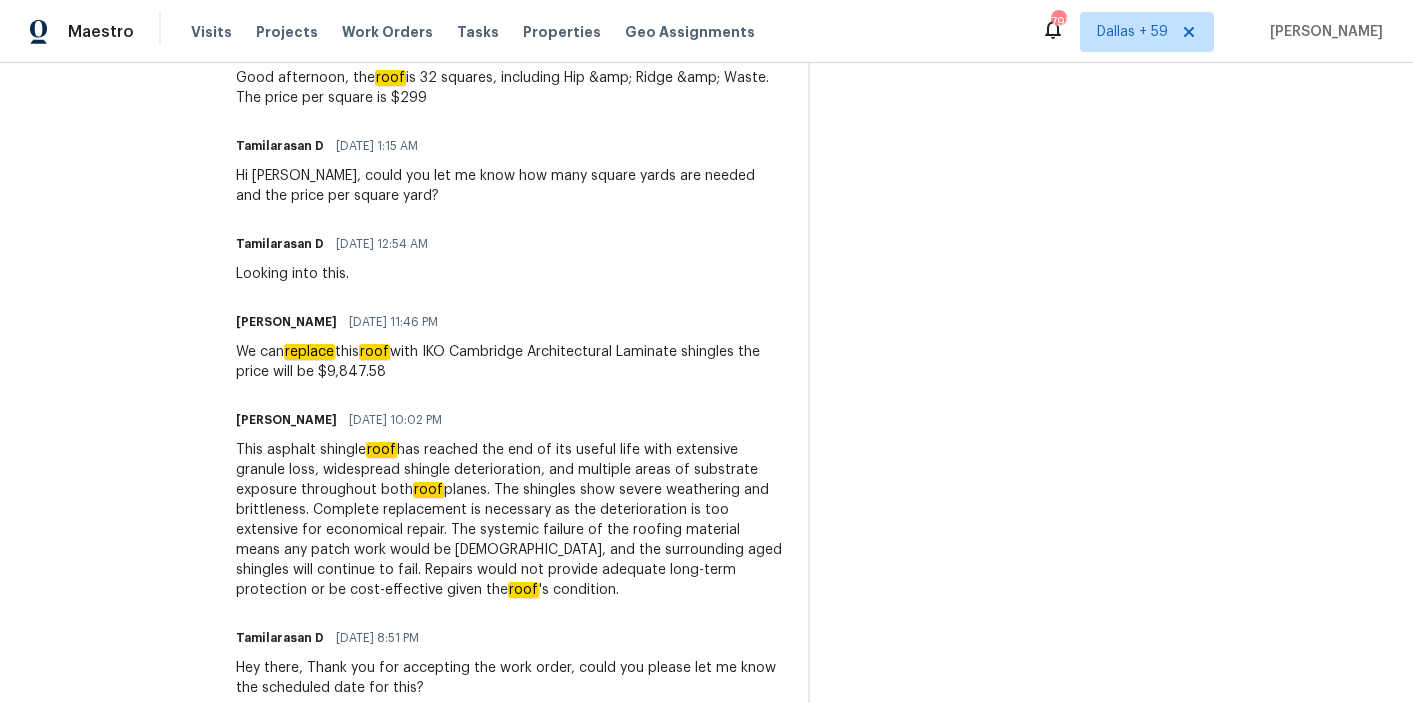 click on "We can  replace  this  roof  with IKO Cambridge Architectural Laminate shingles the price will be $9,847.58" at bounding box center (510, 362) 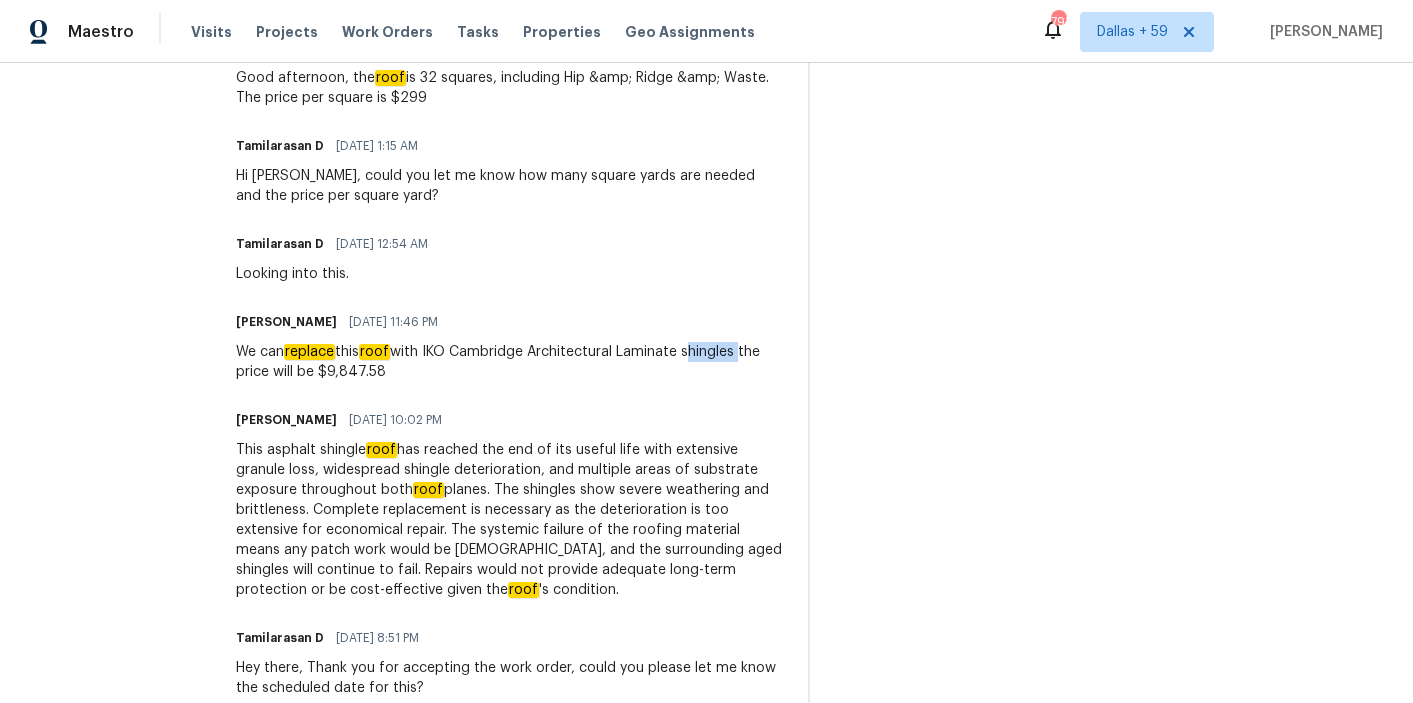click on "We can  replace  this  roof  with IKO Cambridge Architectural Laminate shingles the price will be $9,847.58" at bounding box center [510, 362] 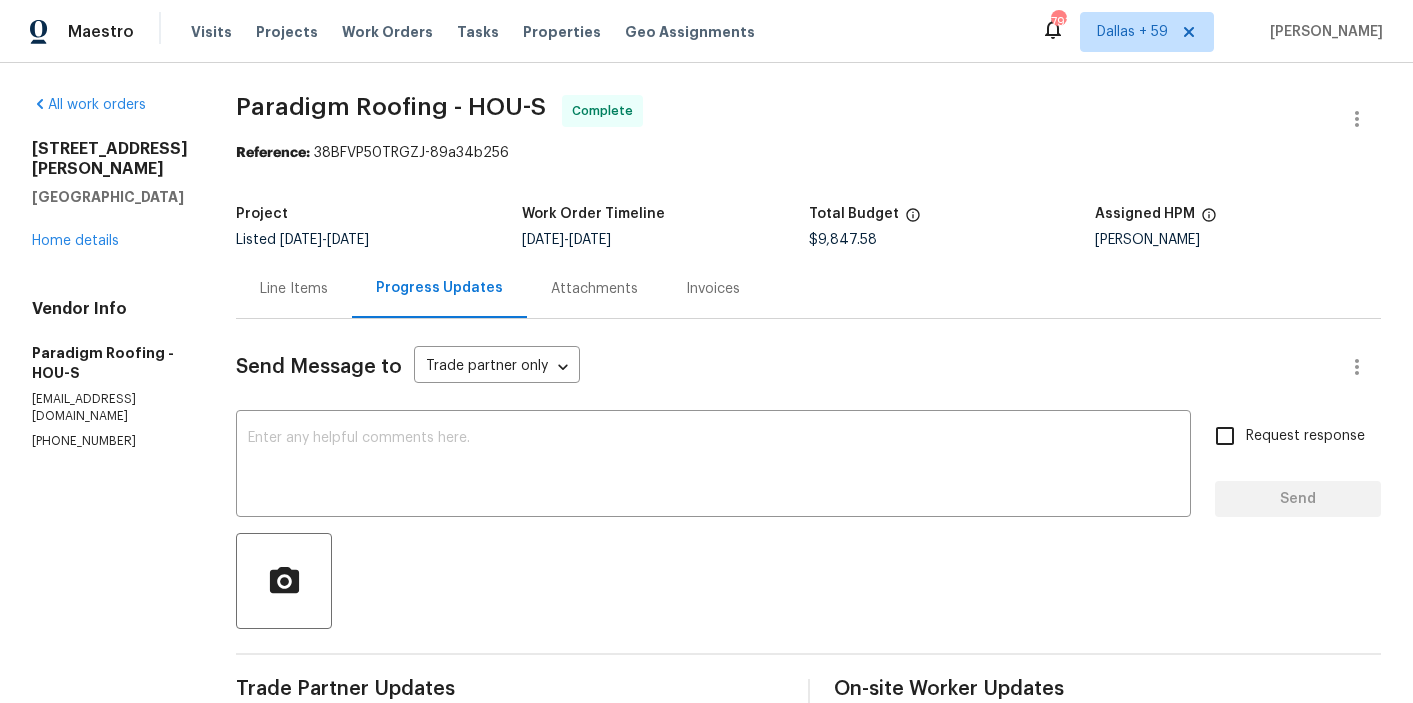scroll, scrollTop: 0, scrollLeft: 0, axis: both 